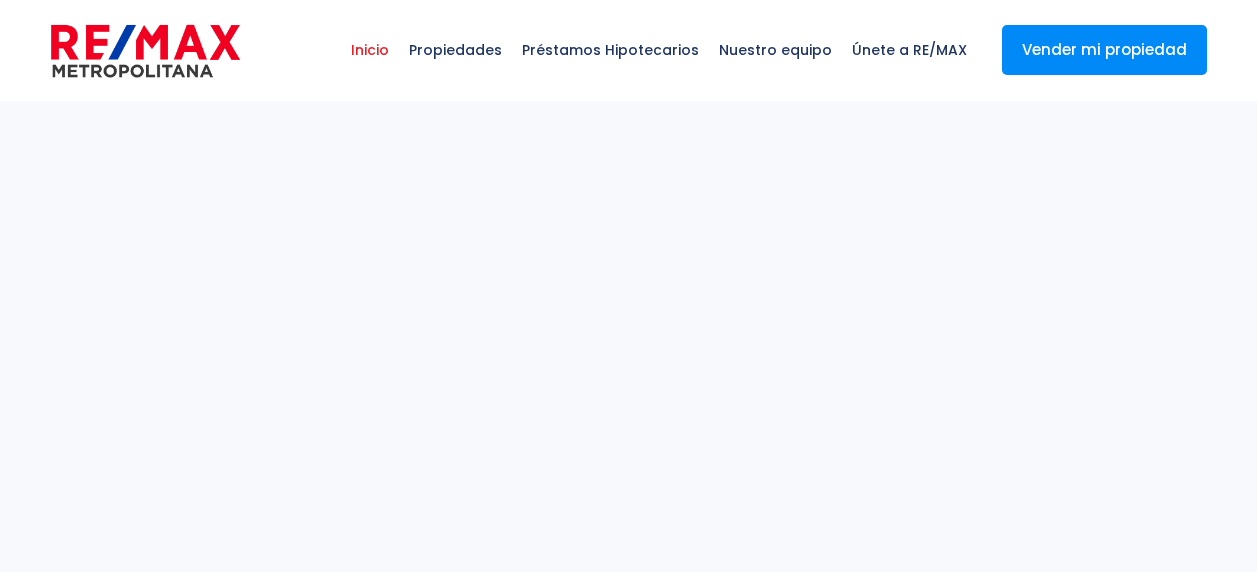 select 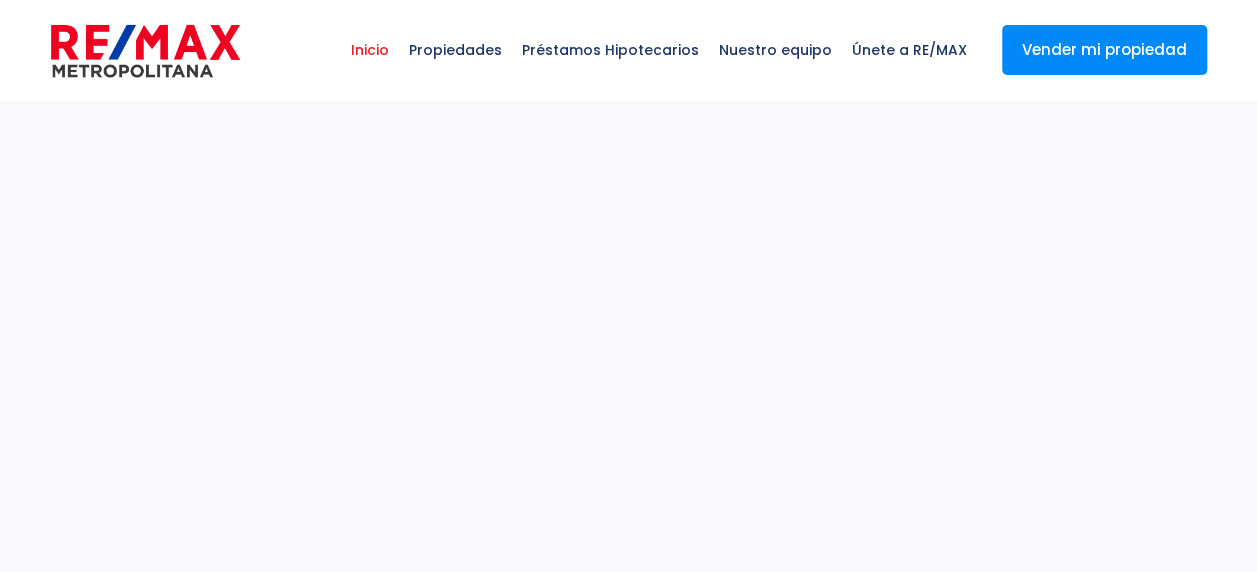 scroll, scrollTop: 0, scrollLeft: 0, axis: both 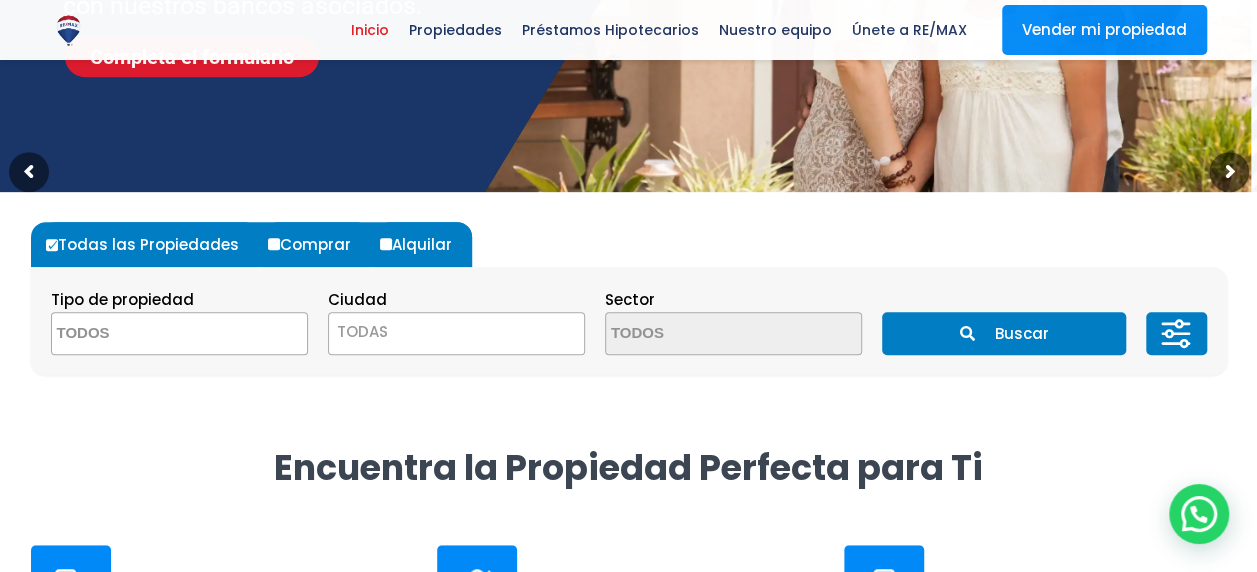 click on "Comprar" at bounding box center [317, 244] 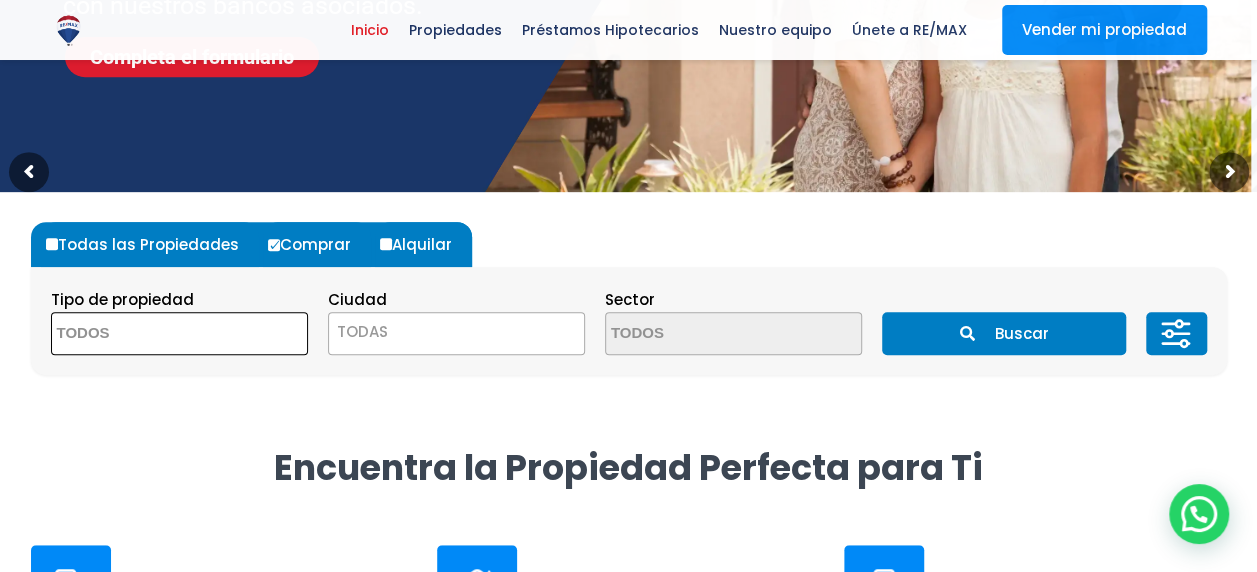 click at bounding box center (149, 334) 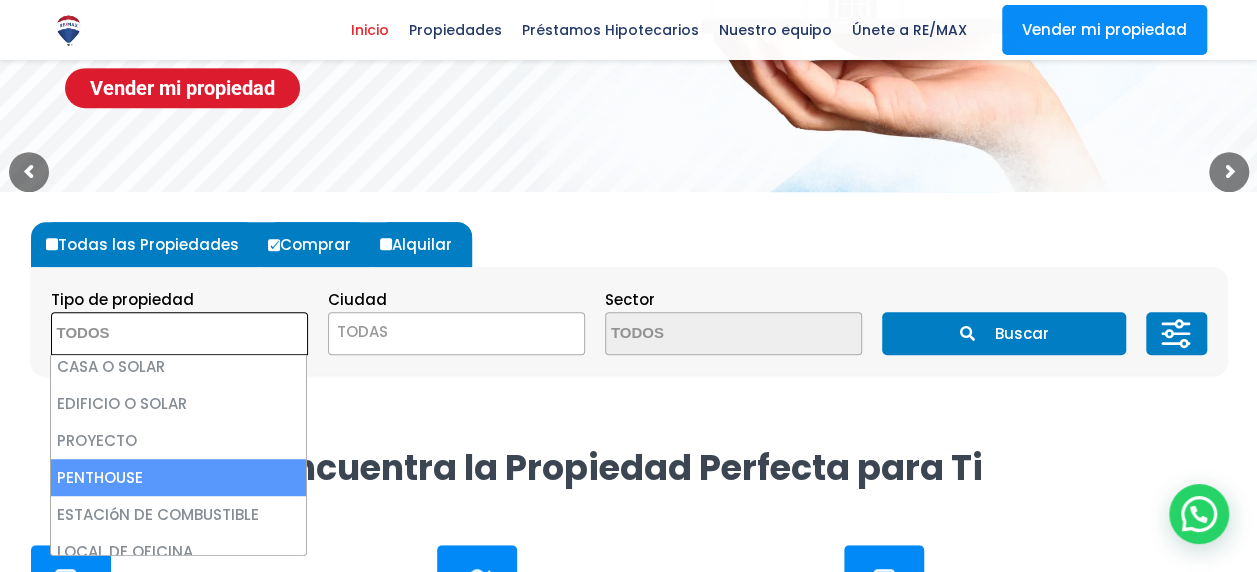 scroll, scrollTop: 392, scrollLeft: 0, axis: vertical 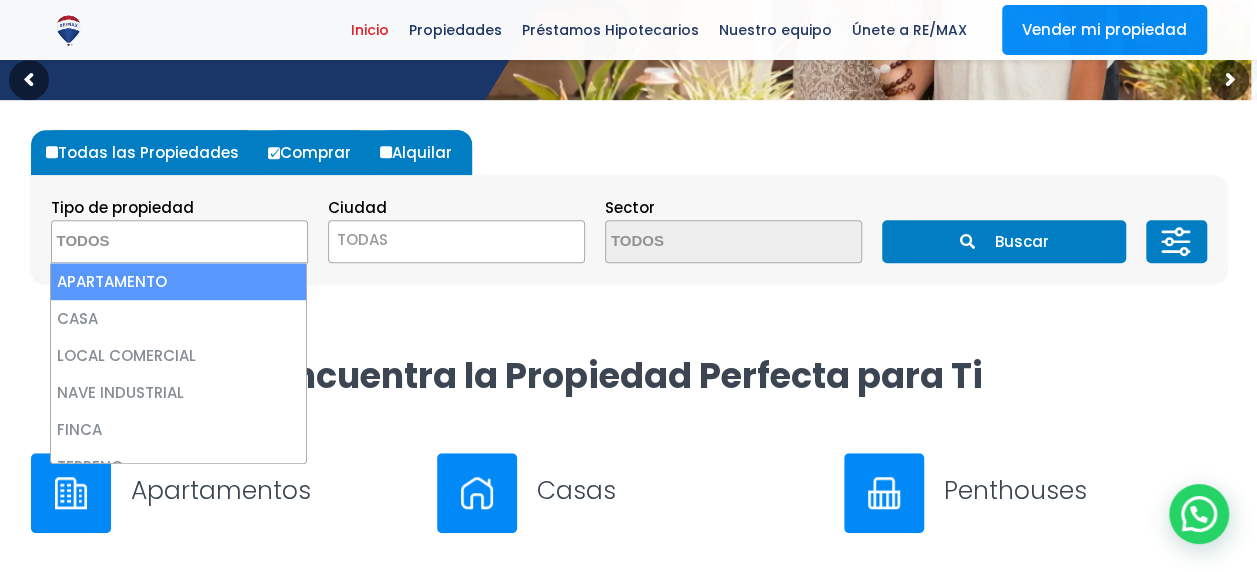 select on "apartment" 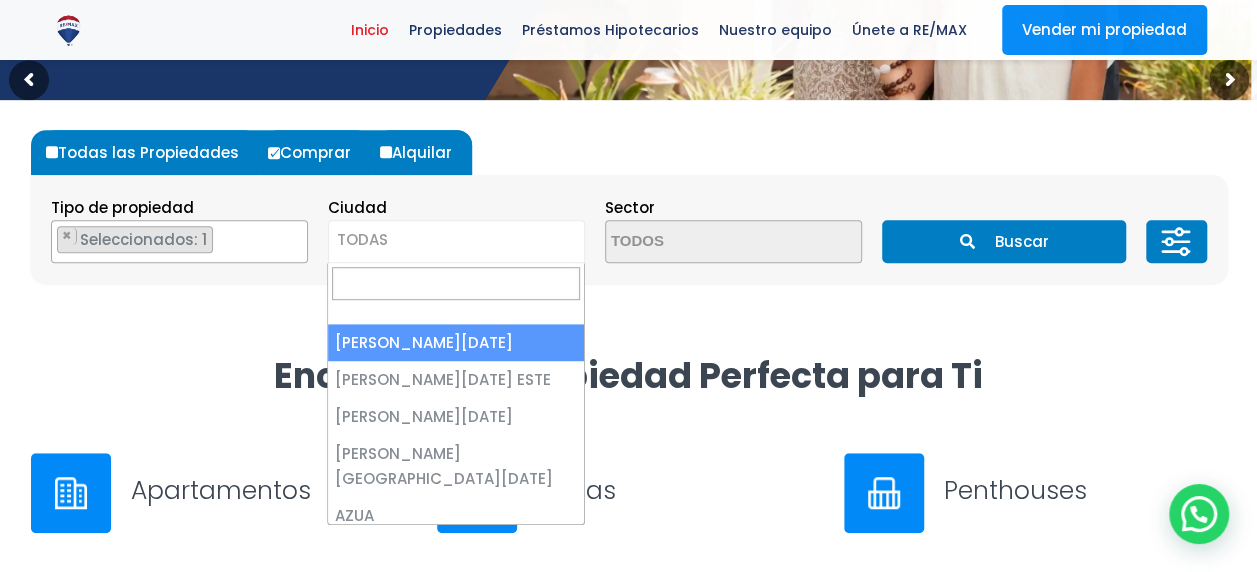 click on "TODAS" at bounding box center (456, 240) 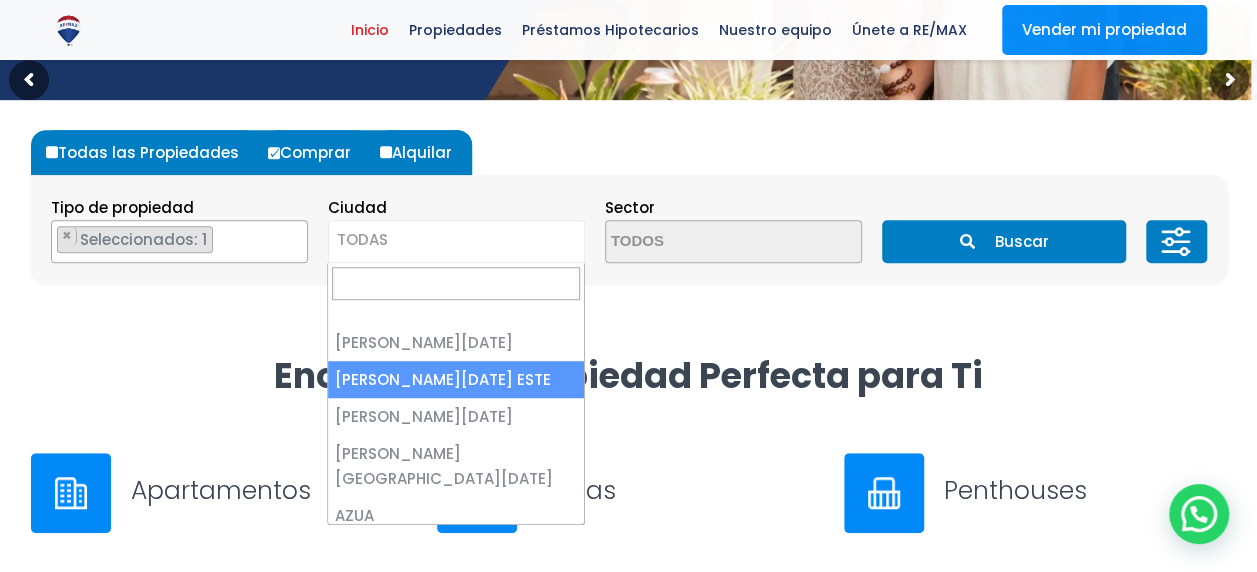 select on "148" 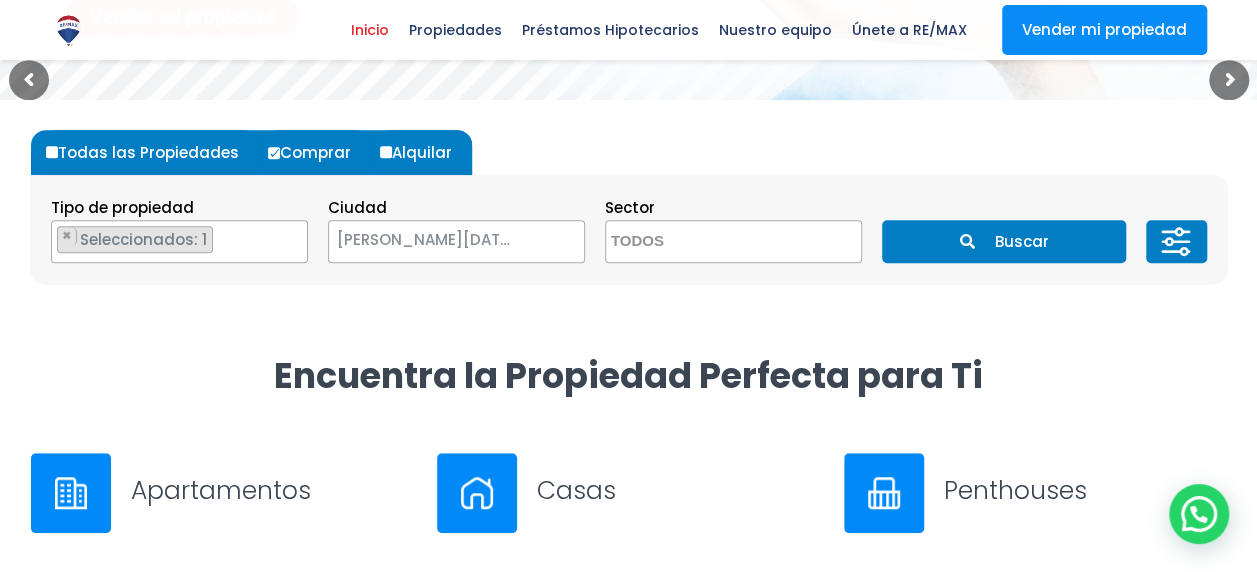 click on "Buscar" at bounding box center (1004, 241) 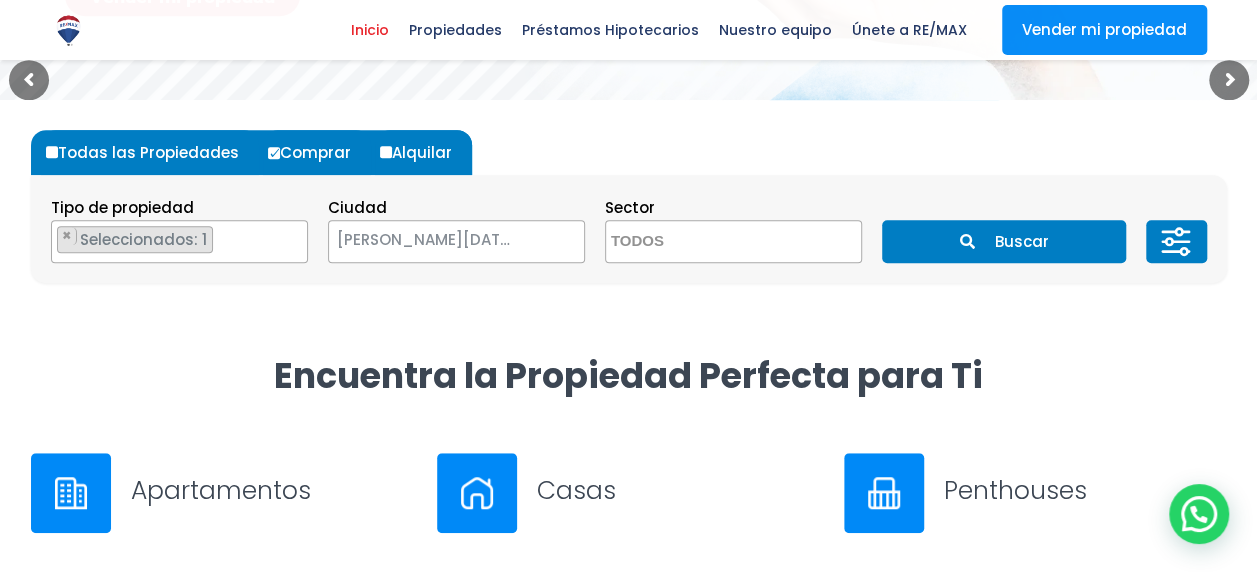 click on "Buscar" at bounding box center (1004, 241) 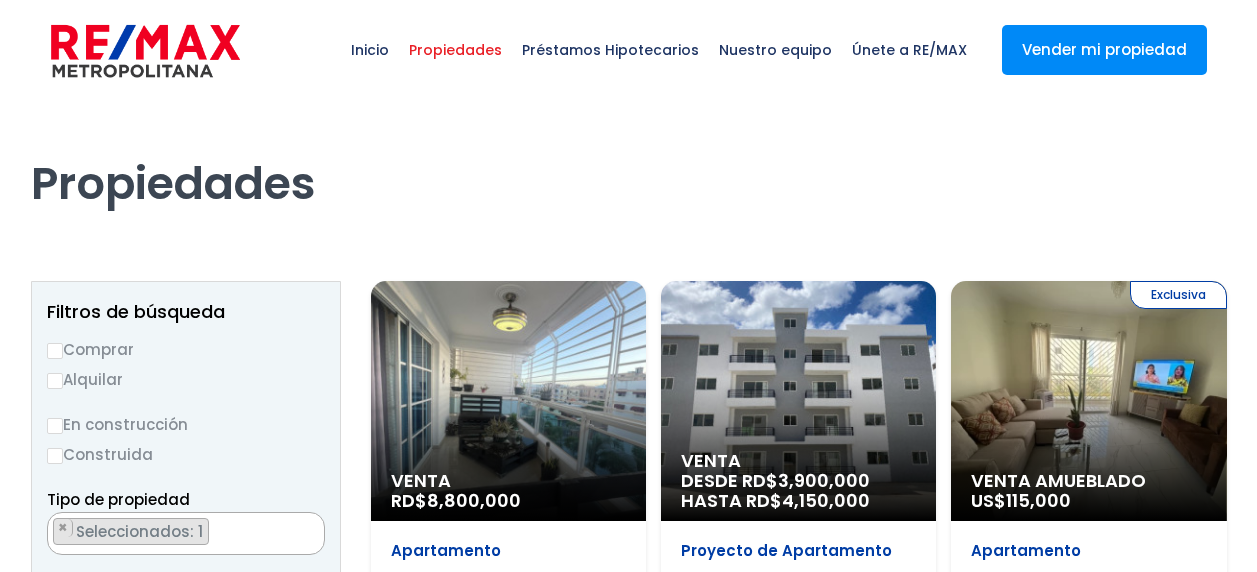 scroll, scrollTop: 0, scrollLeft: 0, axis: both 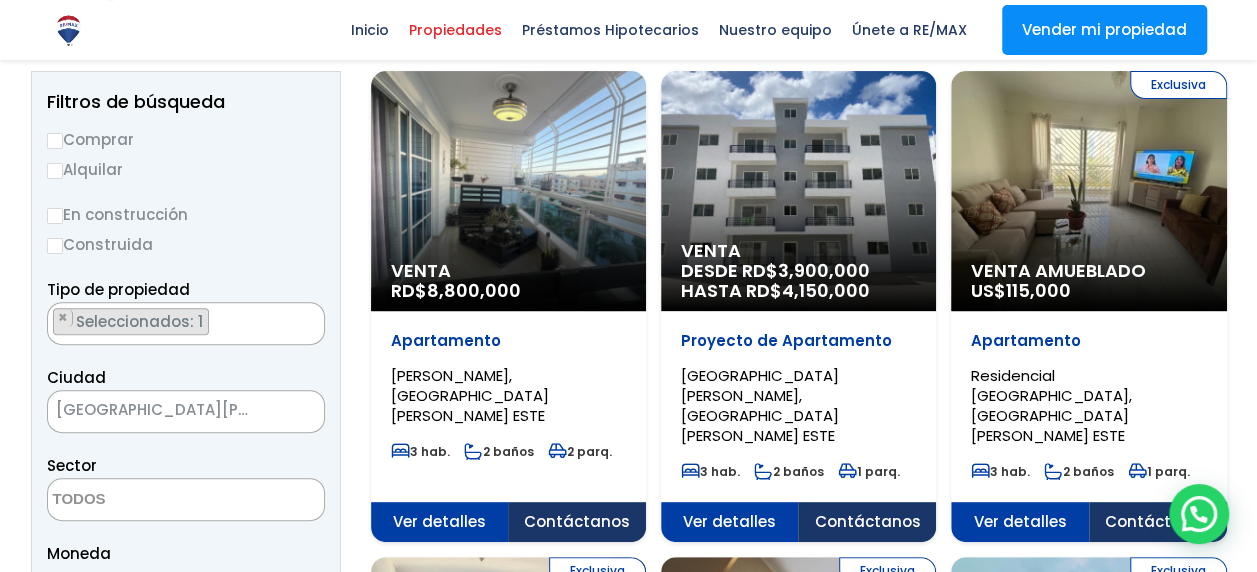 click on "Proyecto de Apartamento" at bounding box center [508, 341] 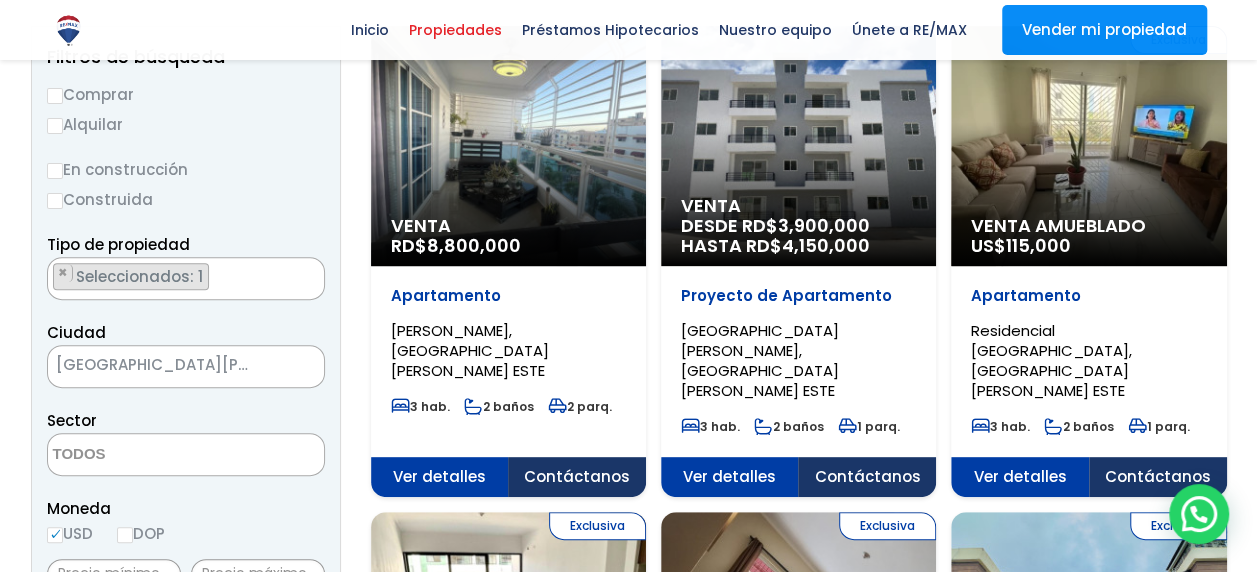 scroll, scrollTop: 259, scrollLeft: 0, axis: vertical 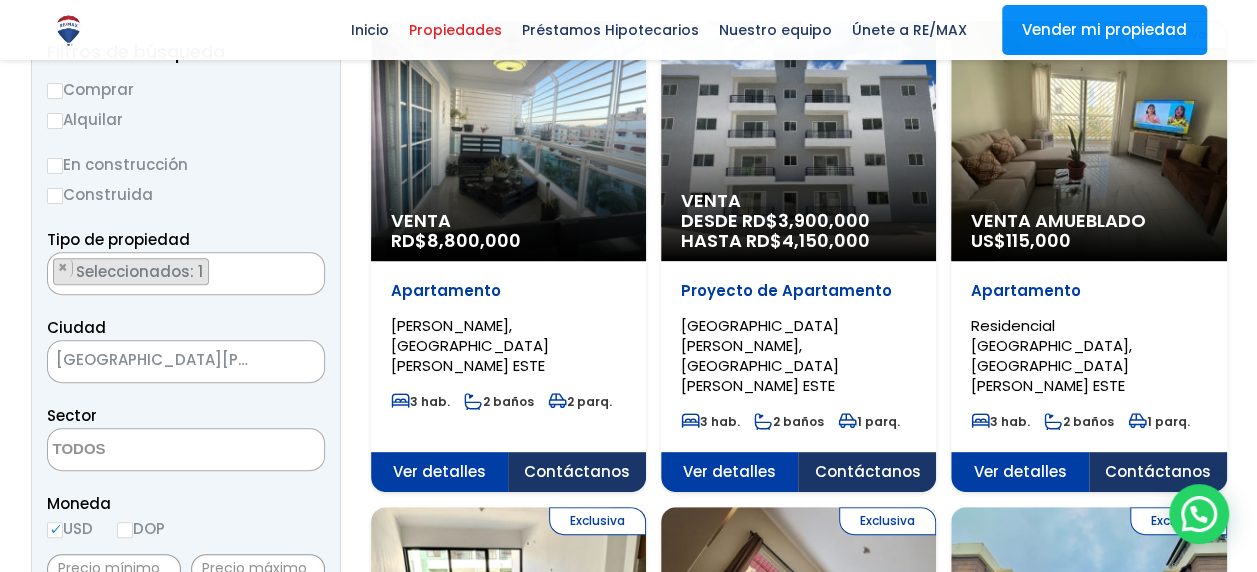 click on "Residencial Las Cayenas, SANTO DOMINGO ESTE" at bounding box center [470, 345] 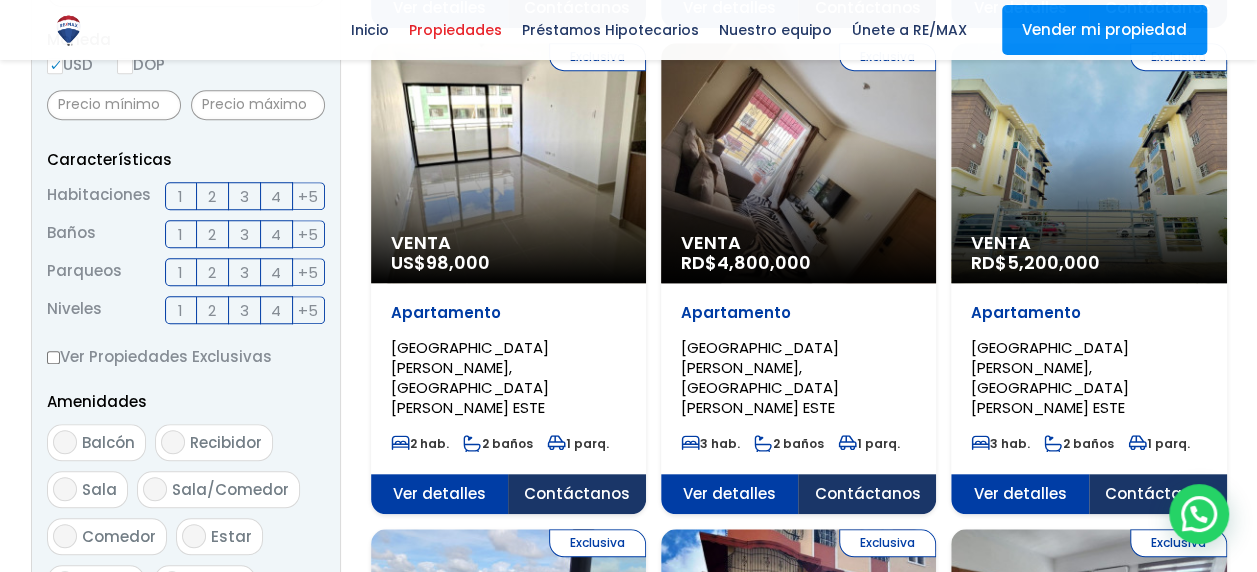 scroll, scrollTop: 728, scrollLeft: 0, axis: vertical 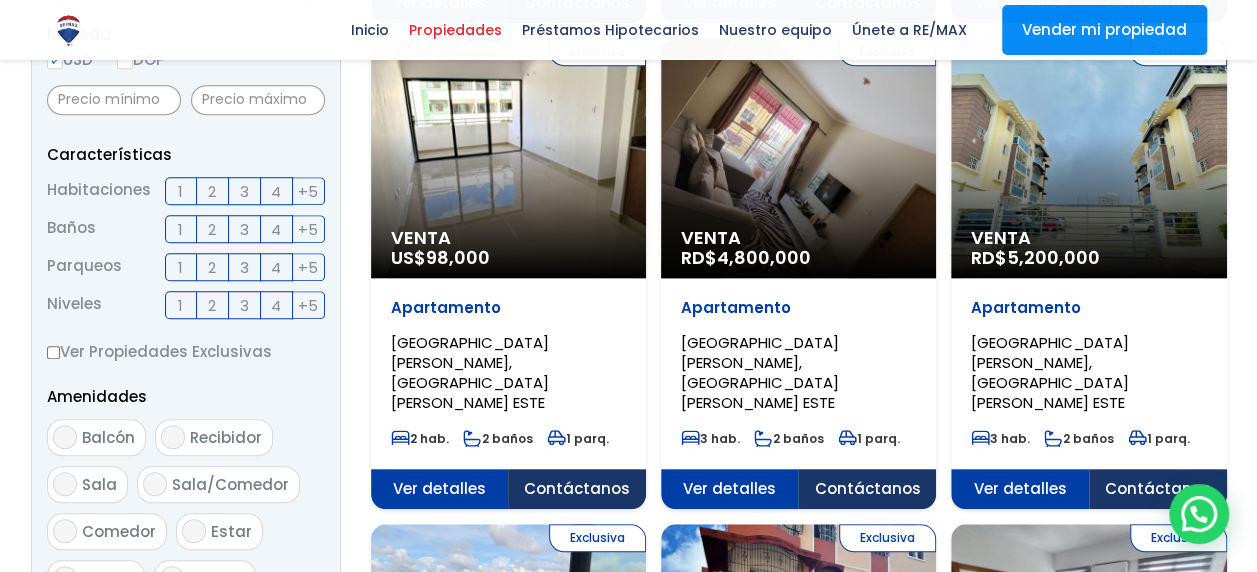 click on "Exclusiva
Venta
RD$  5,200,000" at bounding box center [508, -328] 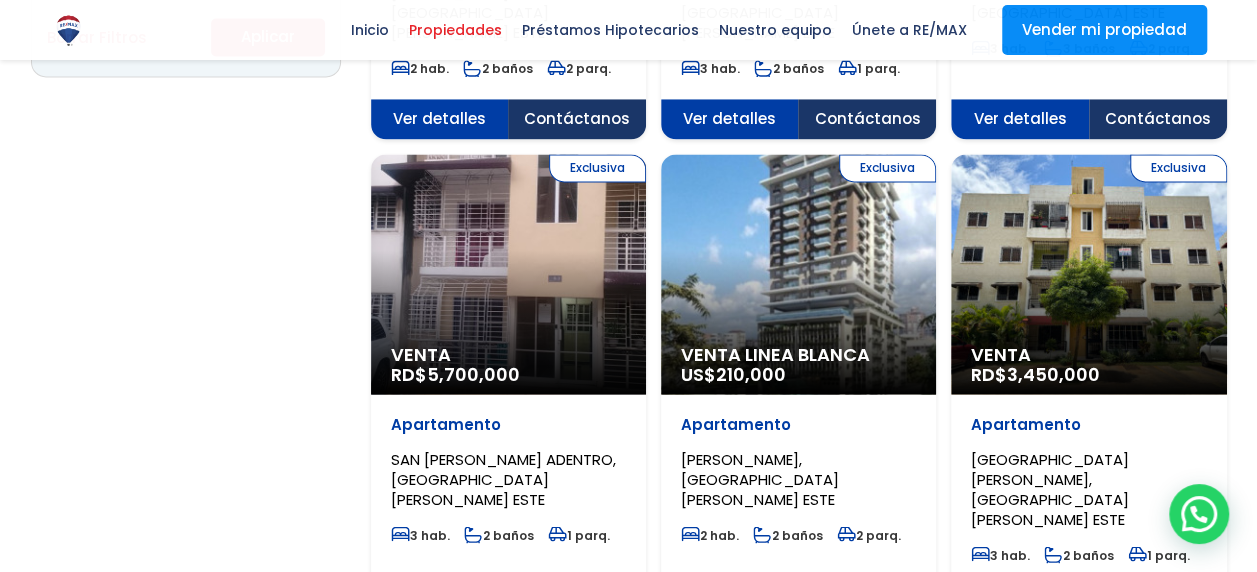 scroll, scrollTop: 1569, scrollLeft: 0, axis: vertical 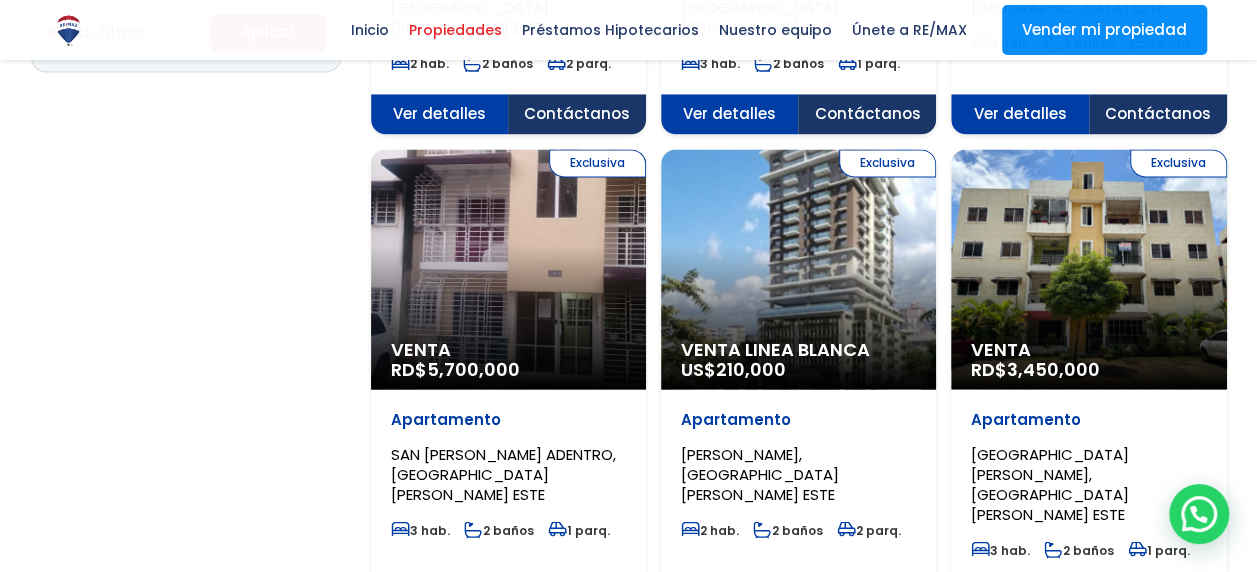 click on "Exclusiva
Venta
RD$  3,450,000" at bounding box center (508, -1169) 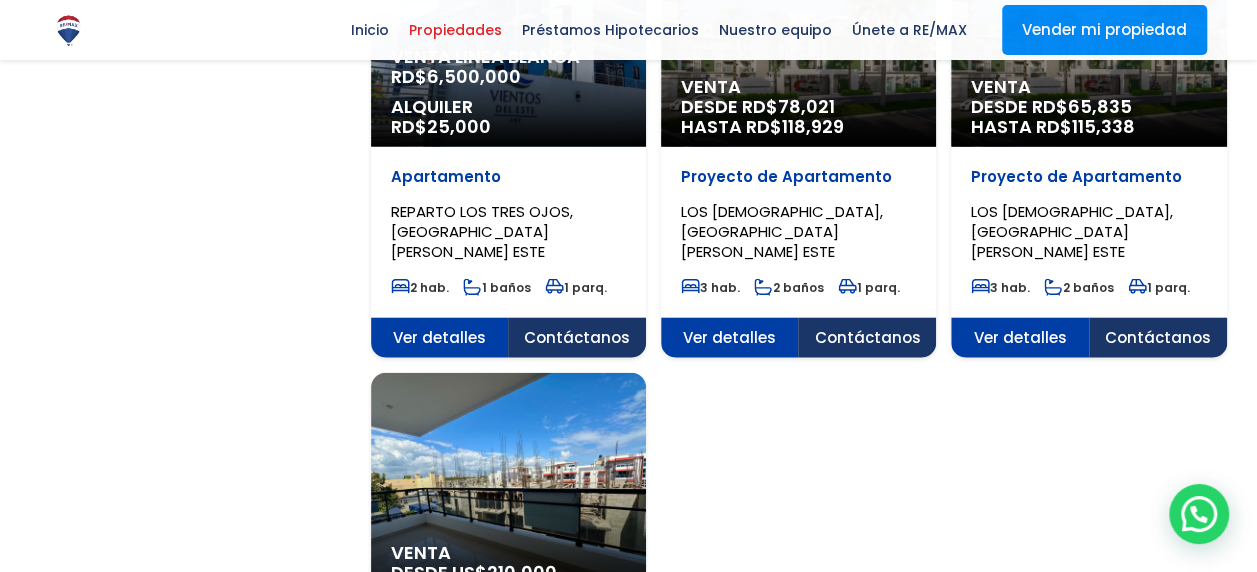 scroll, scrollTop: 2302, scrollLeft: 0, axis: vertical 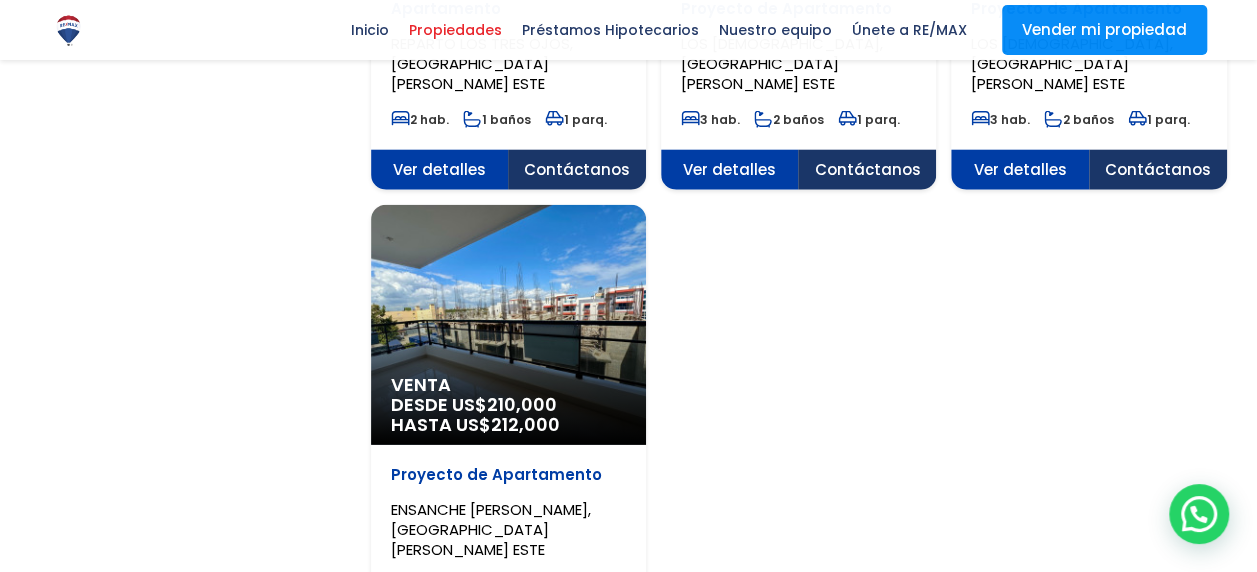 click on "2" at bounding box center [761, 721] 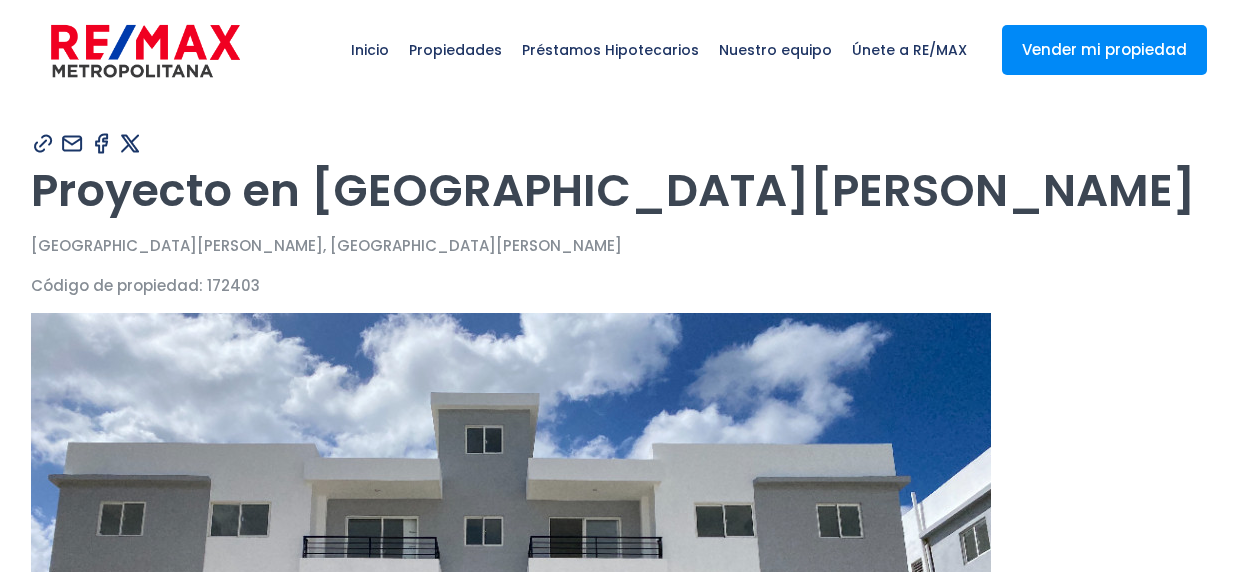 scroll, scrollTop: 0, scrollLeft: 0, axis: both 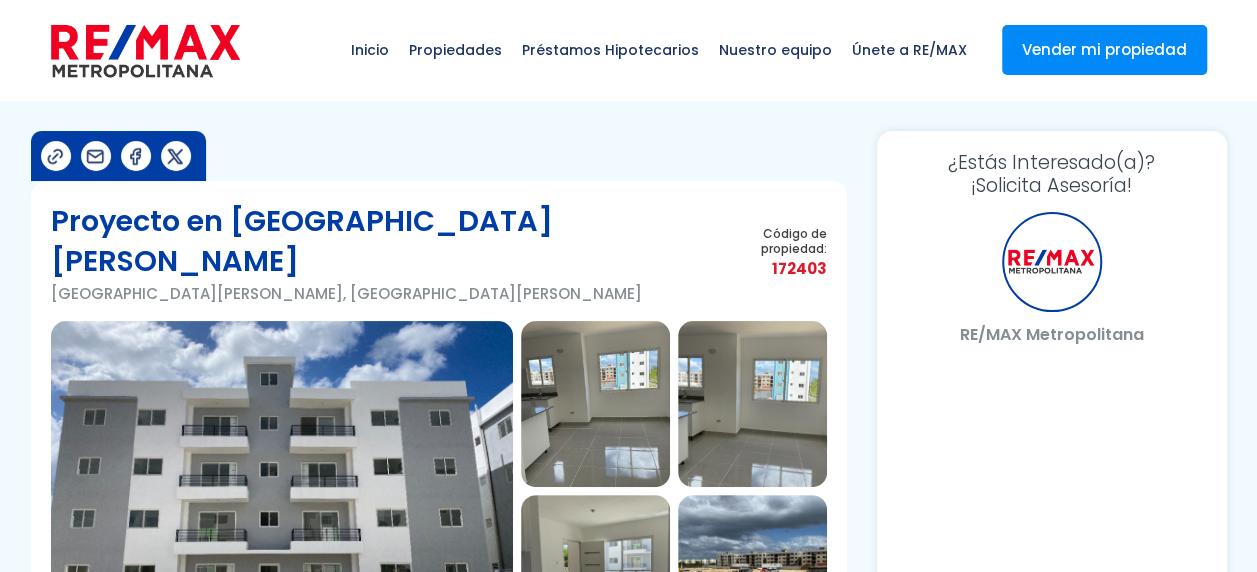 select on "AT" 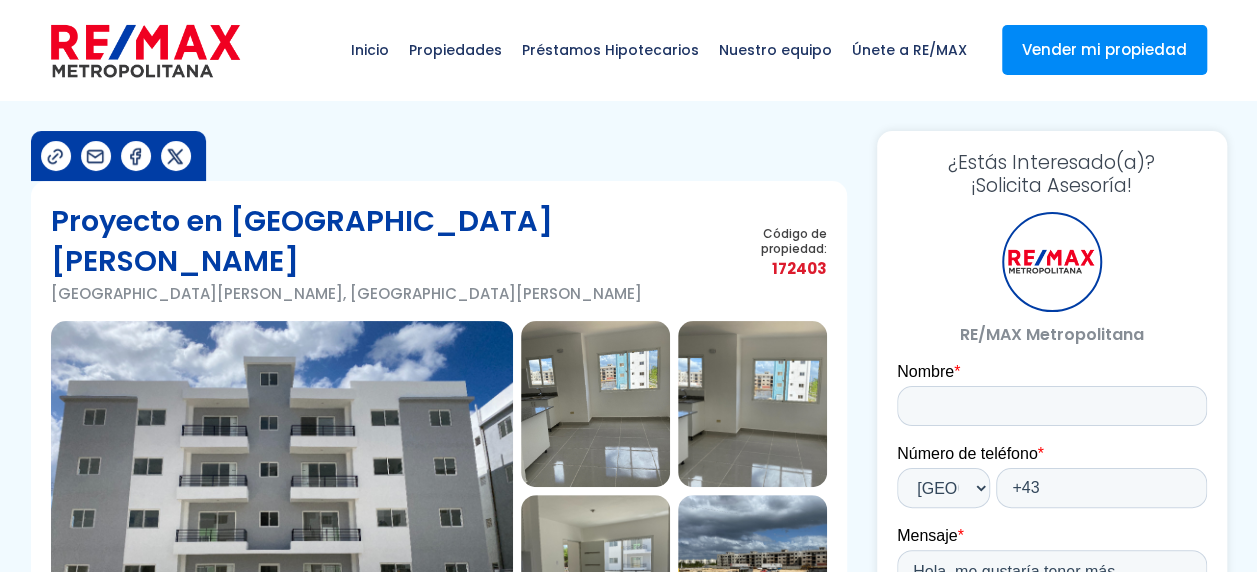 scroll, scrollTop: 0, scrollLeft: 0, axis: both 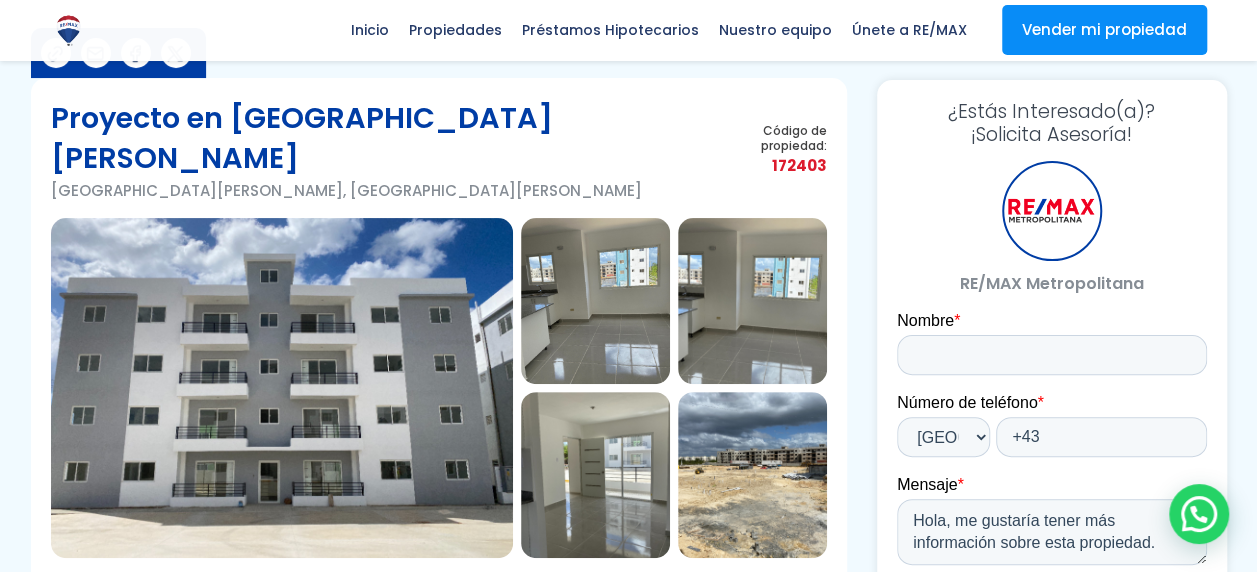 click at bounding box center [282, 388] 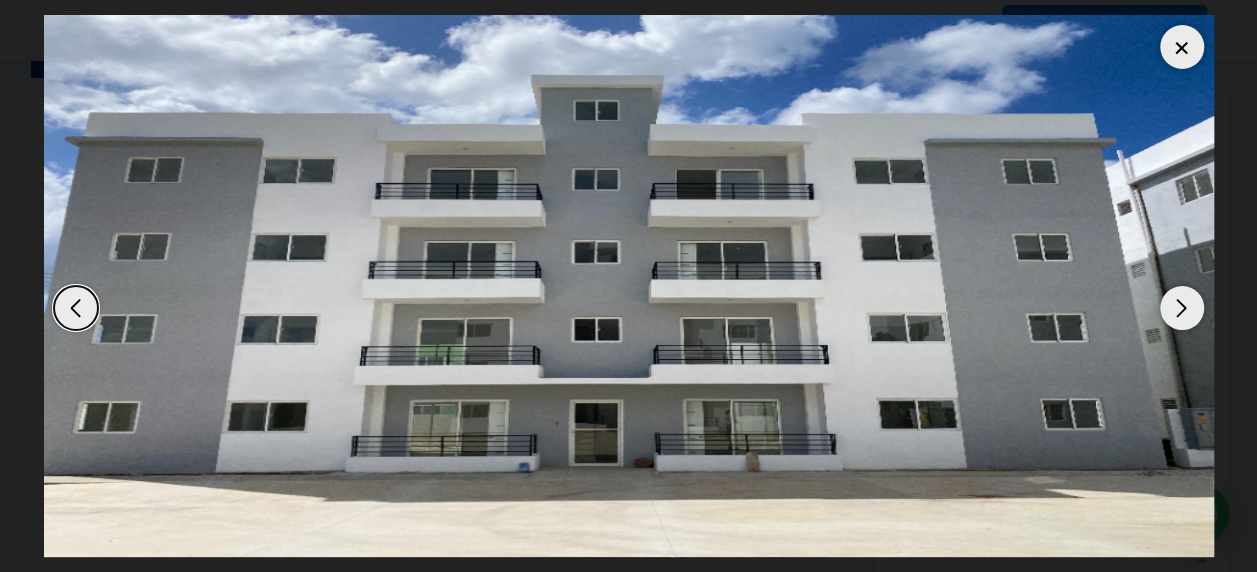 click at bounding box center (629, 286) 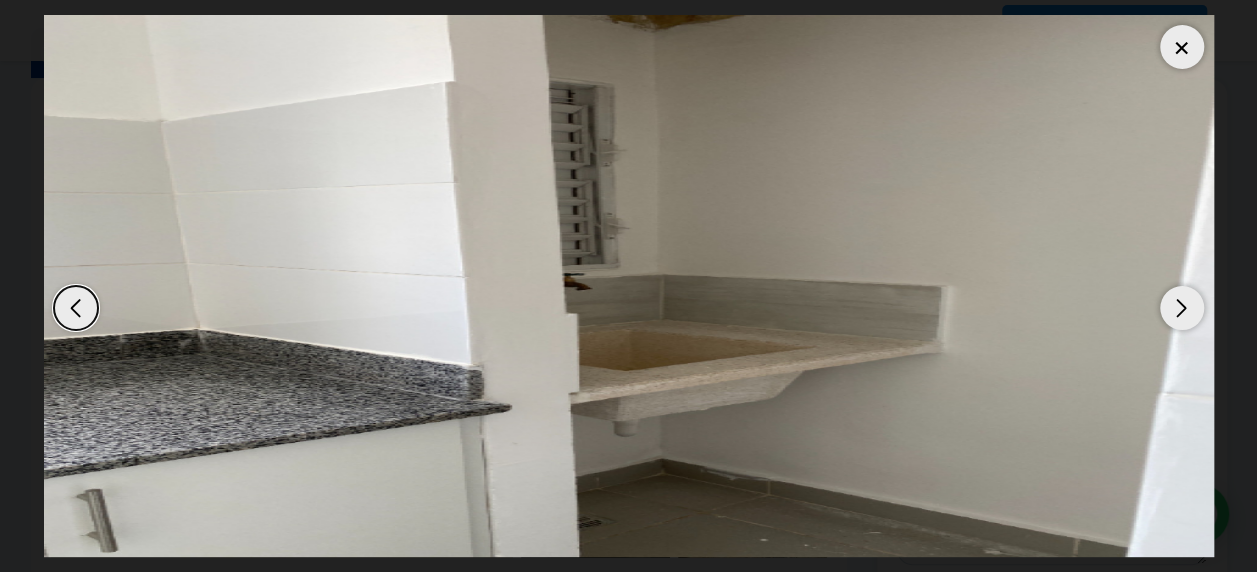 click at bounding box center [1182, 308] 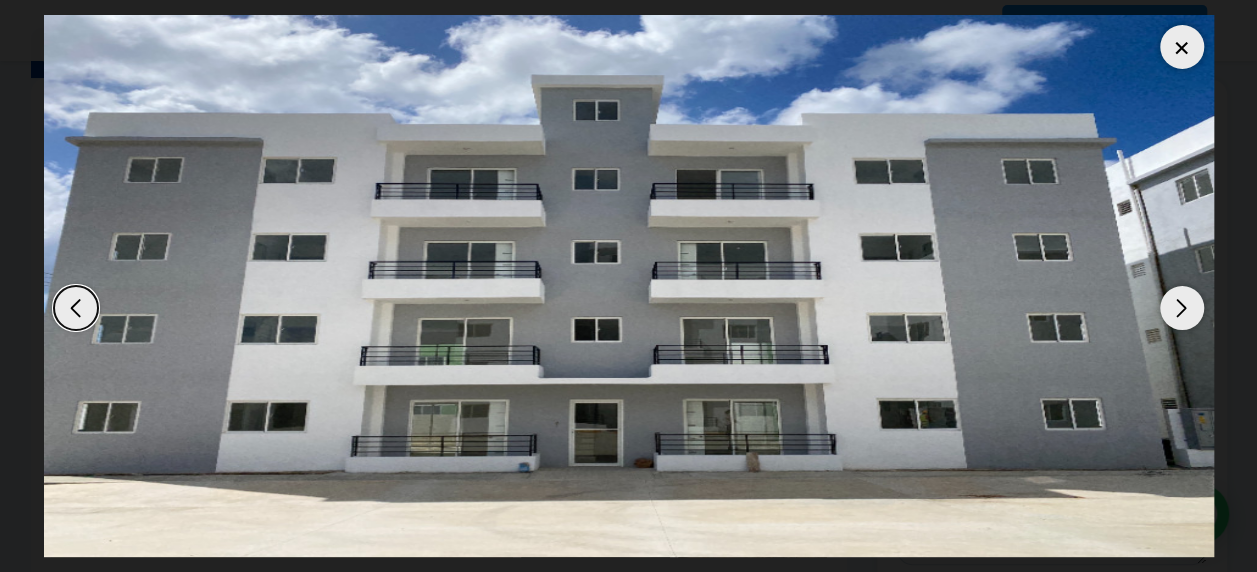click at bounding box center (1182, 308) 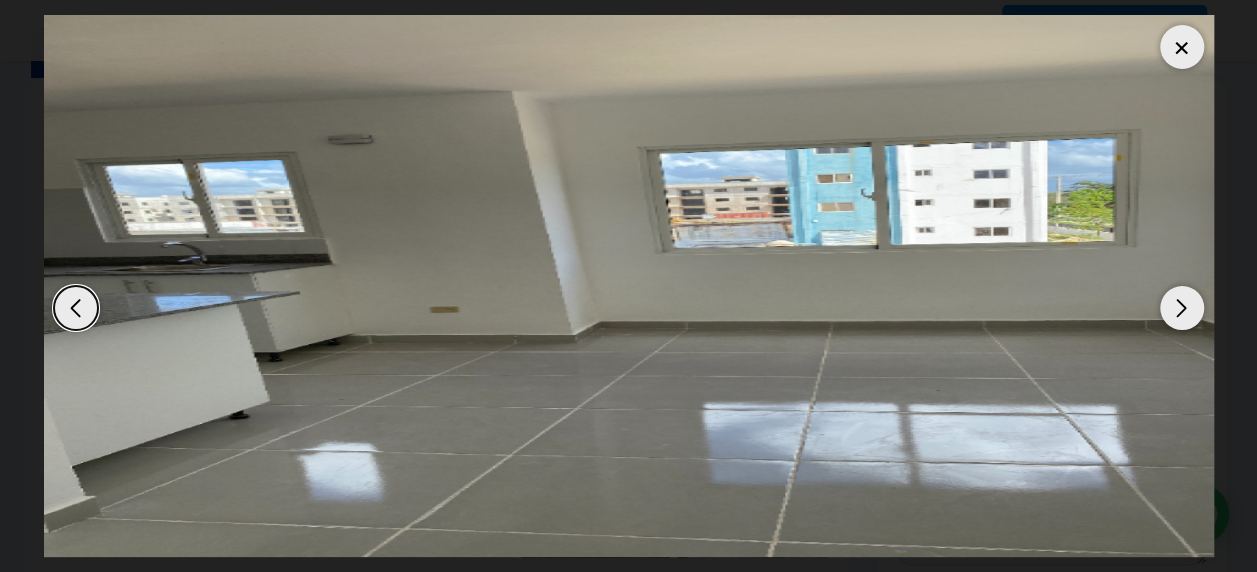 click at bounding box center [1182, 308] 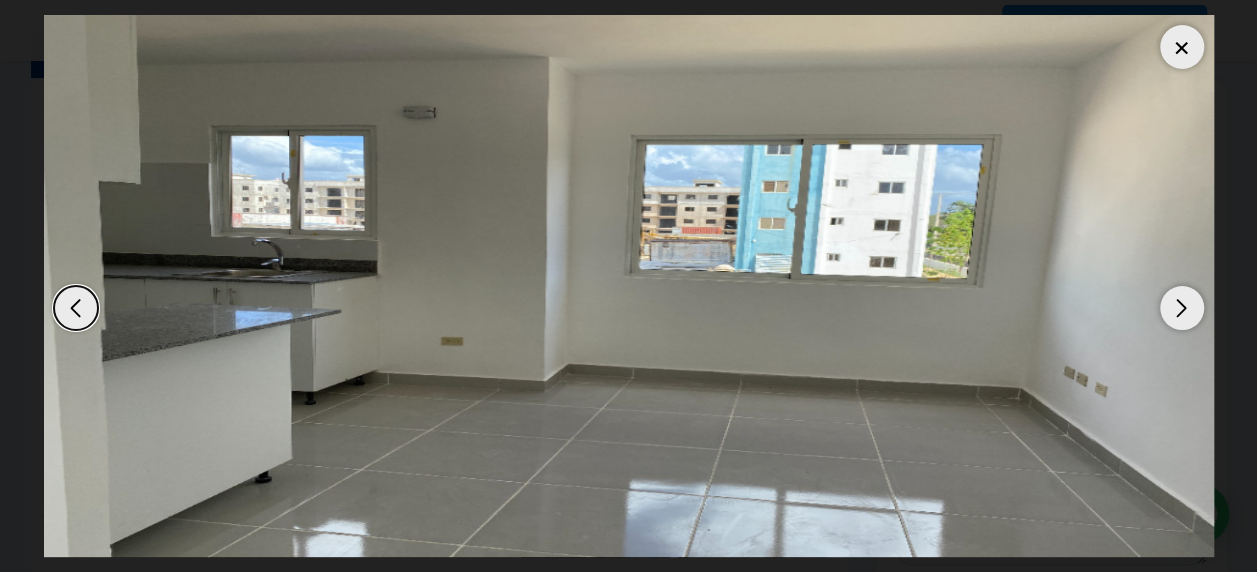 click at bounding box center (1182, 308) 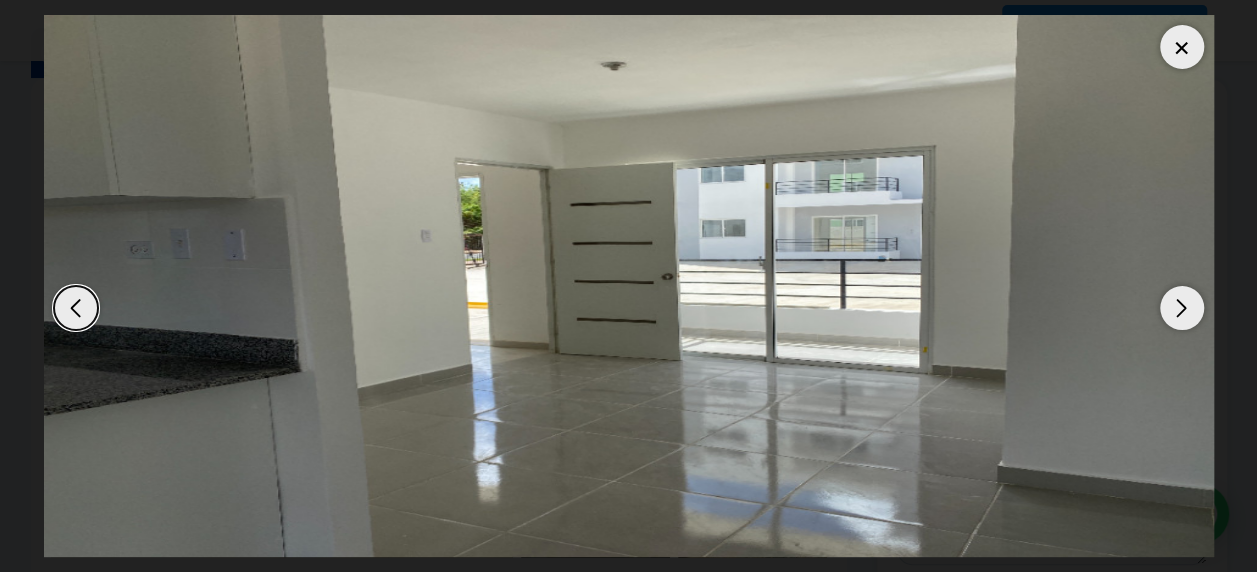 click at bounding box center [1182, 308] 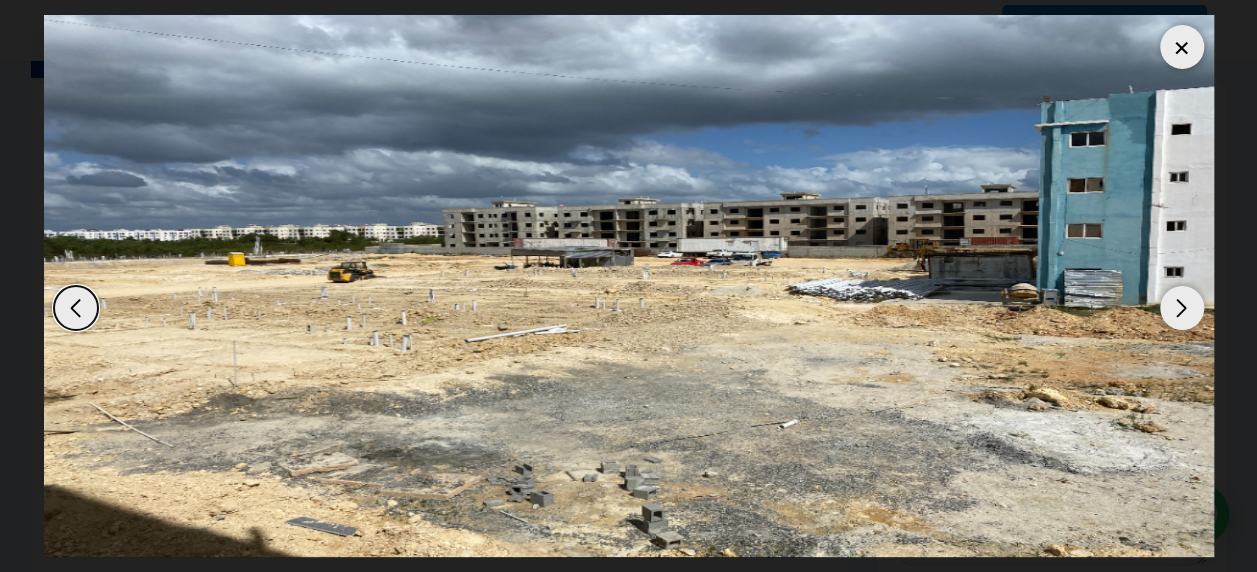 click at bounding box center [1182, 308] 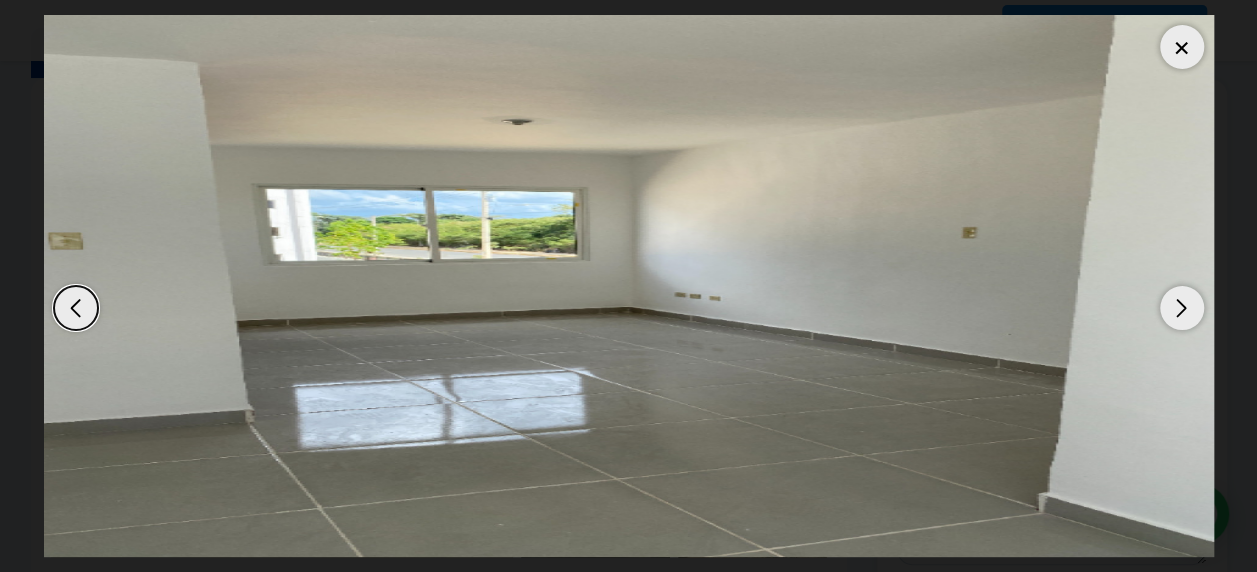click at bounding box center (1182, 308) 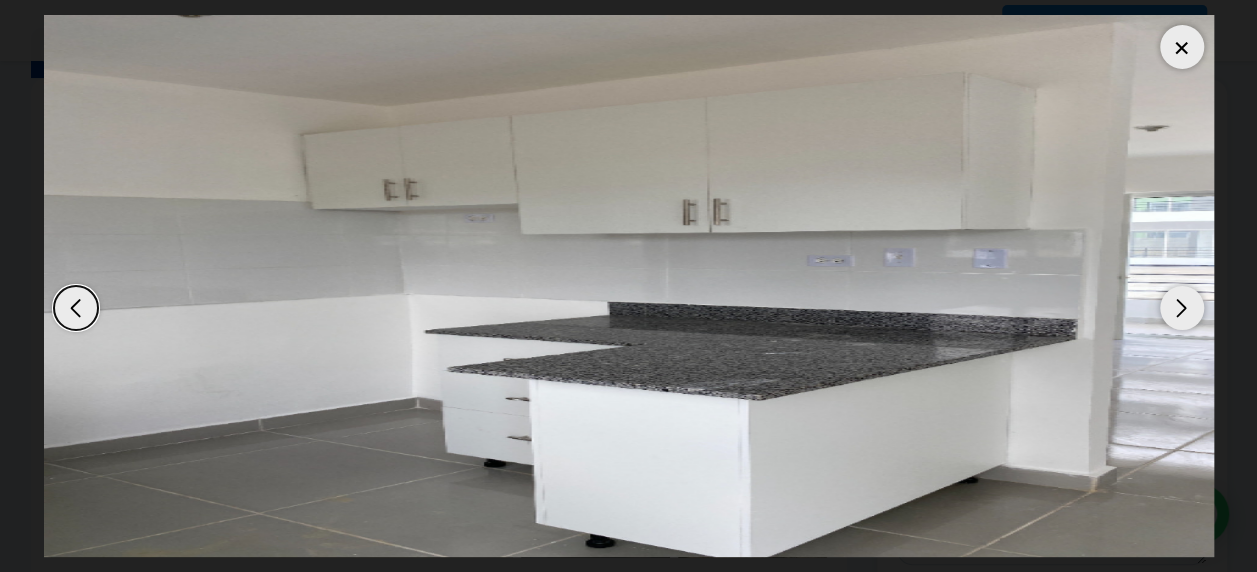click at bounding box center [1182, 308] 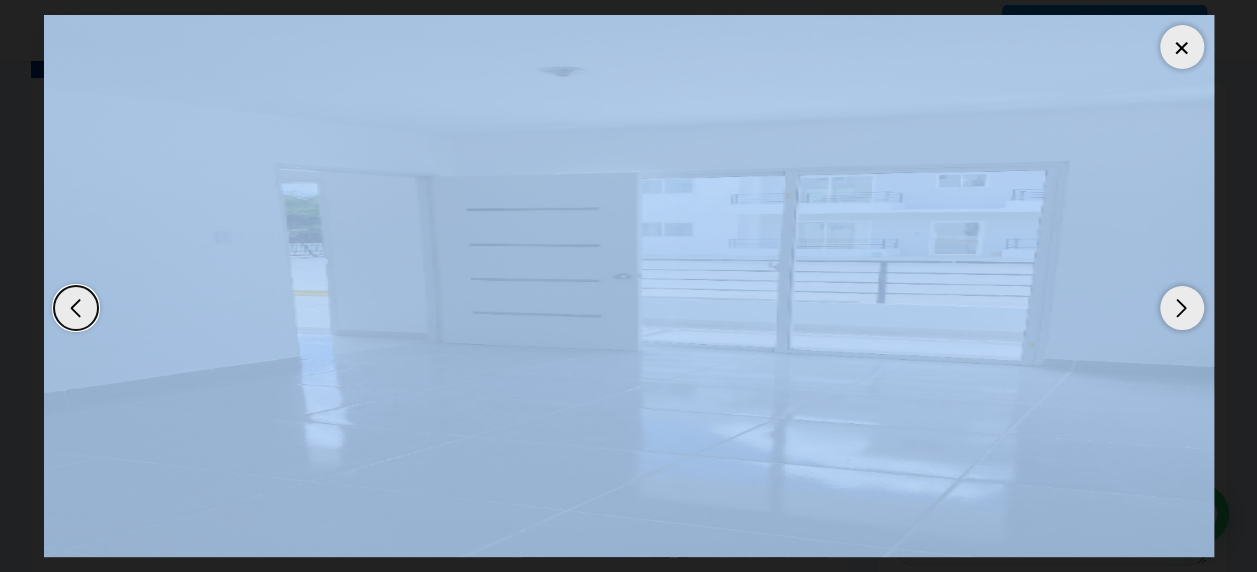 click at bounding box center (1182, 308) 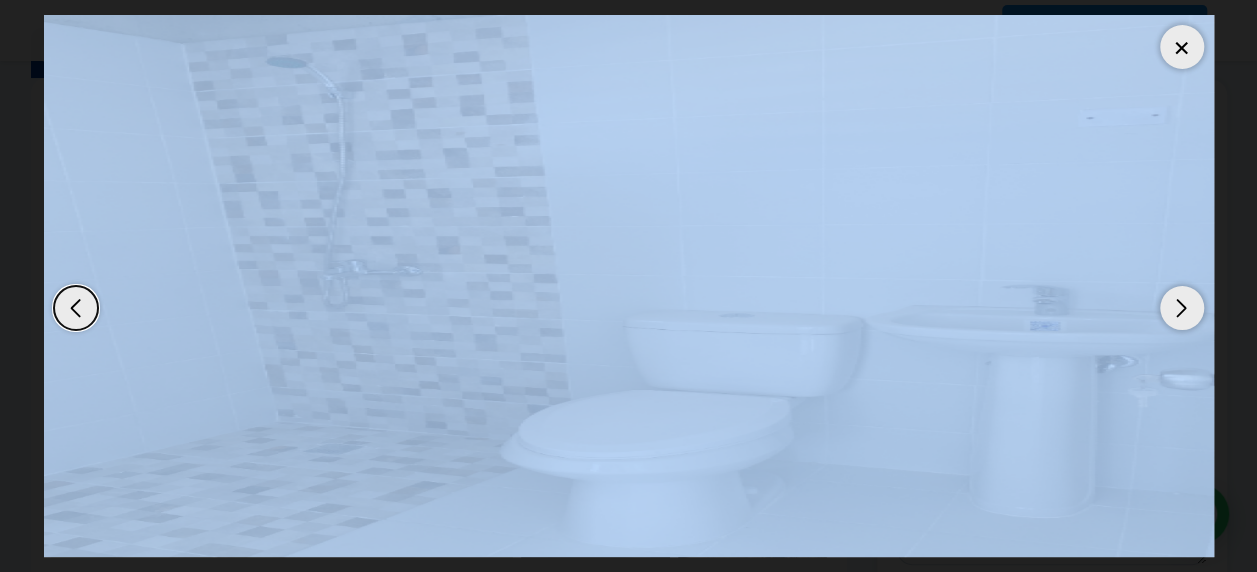 drag, startPoint x: 1186, startPoint y: 290, endPoint x: 1177, endPoint y: 43, distance: 247.16391 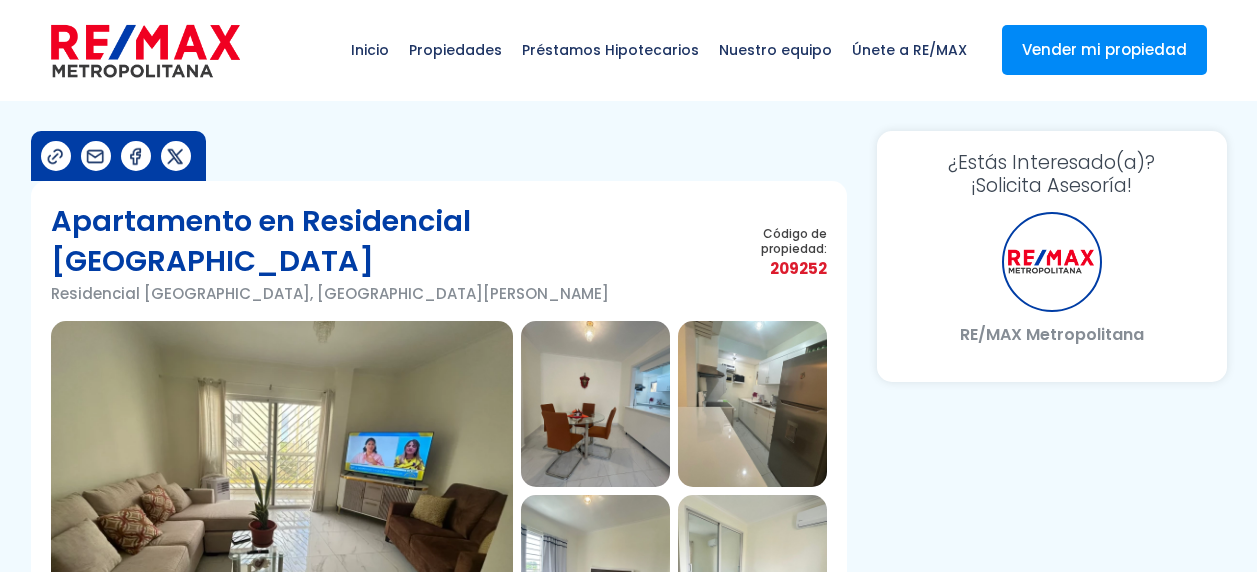 scroll, scrollTop: 0, scrollLeft: 0, axis: both 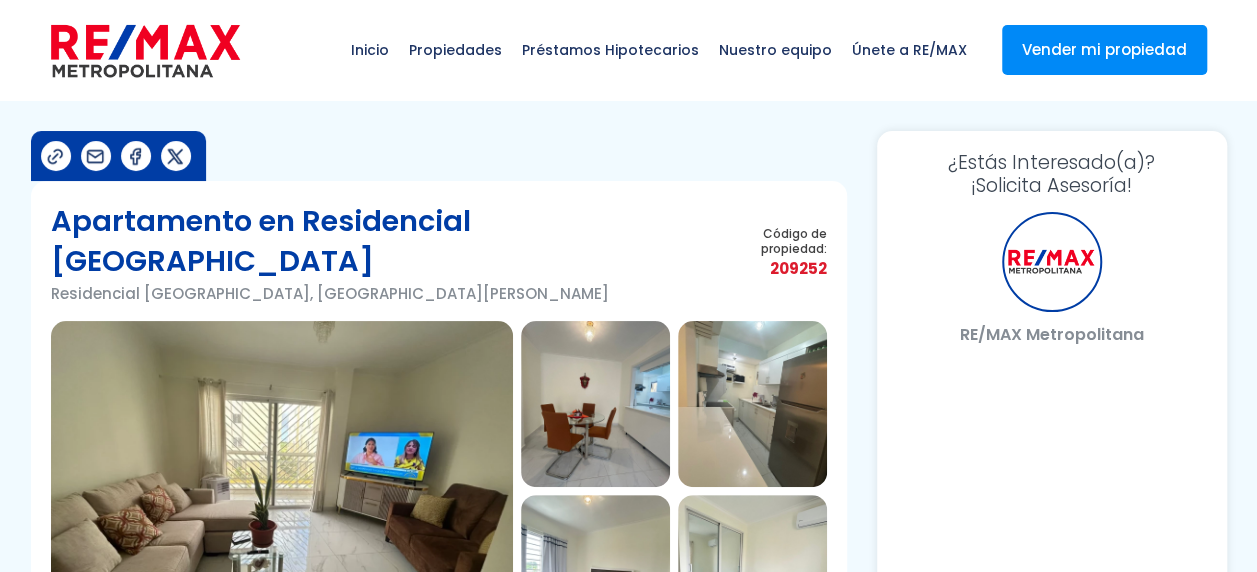 select on "AT" 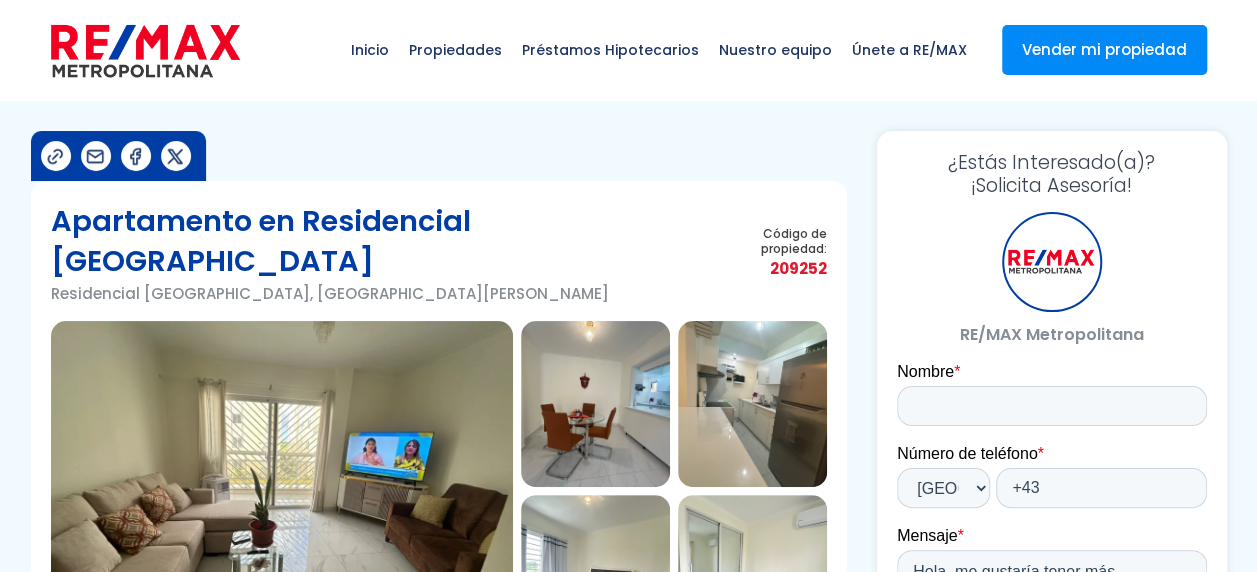 scroll, scrollTop: 0, scrollLeft: 0, axis: both 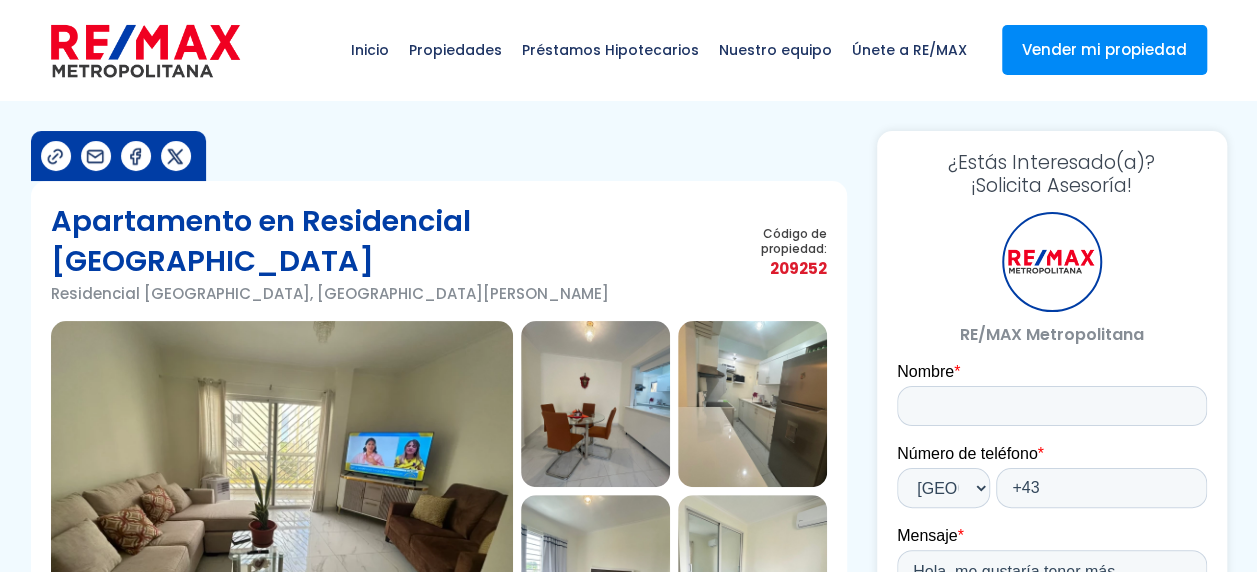 click at bounding box center [282, 491] 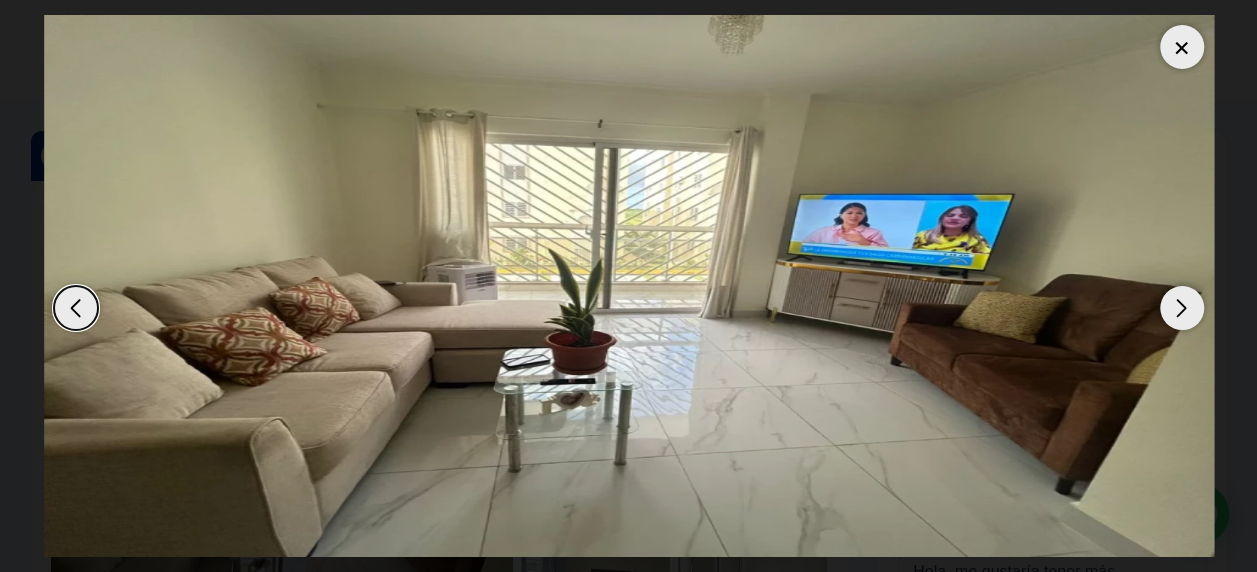 click at bounding box center [1182, 308] 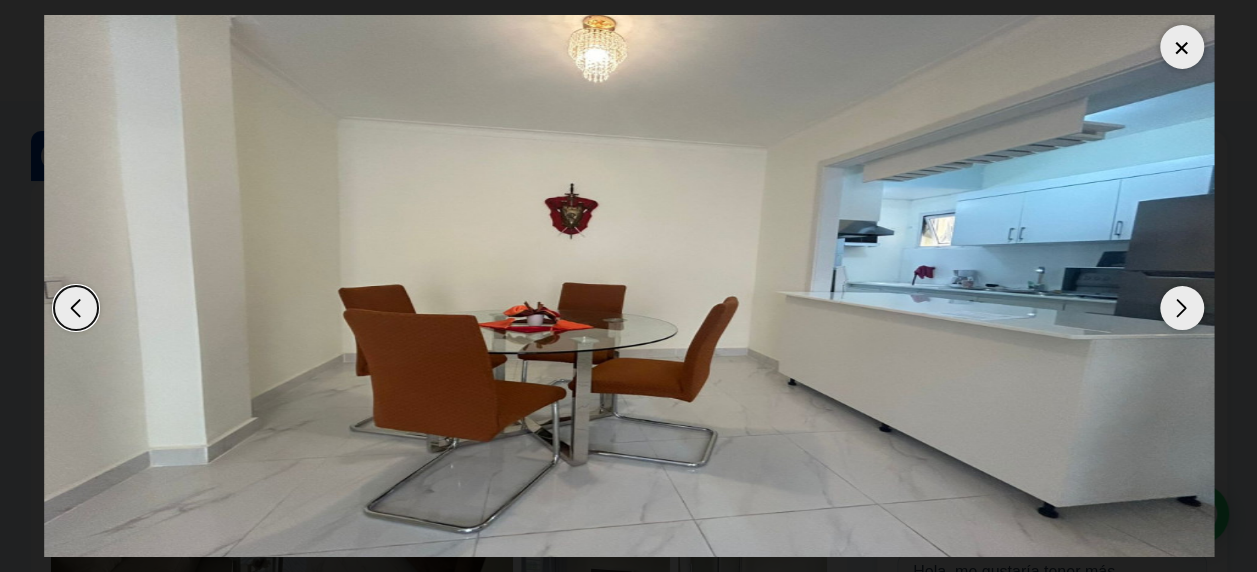 click at bounding box center (1182, 308) 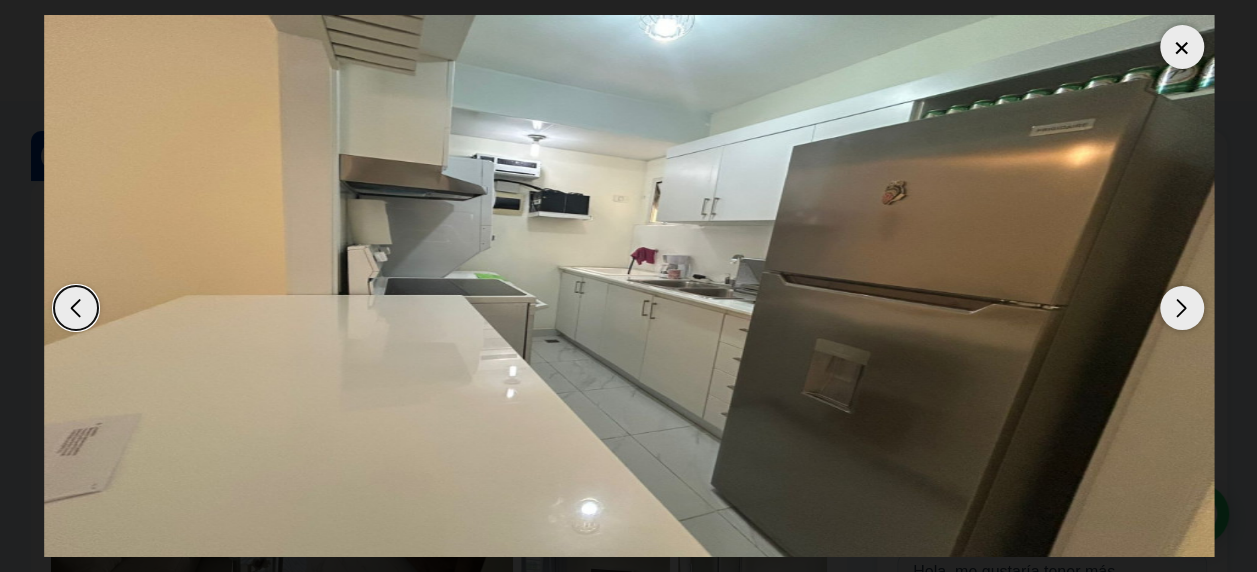 drag, startPoint x: 1178, startPoint y: 300, endPoint x: 1176, endPoint y: 289, distance: 11.18034 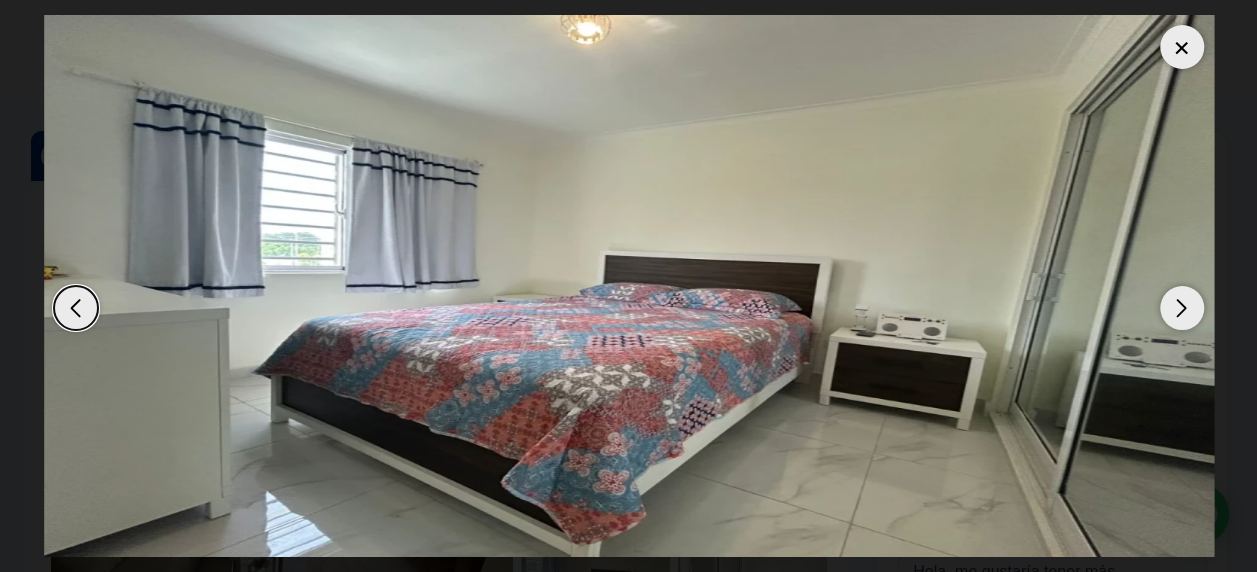 click at bounding box center (629, 286) 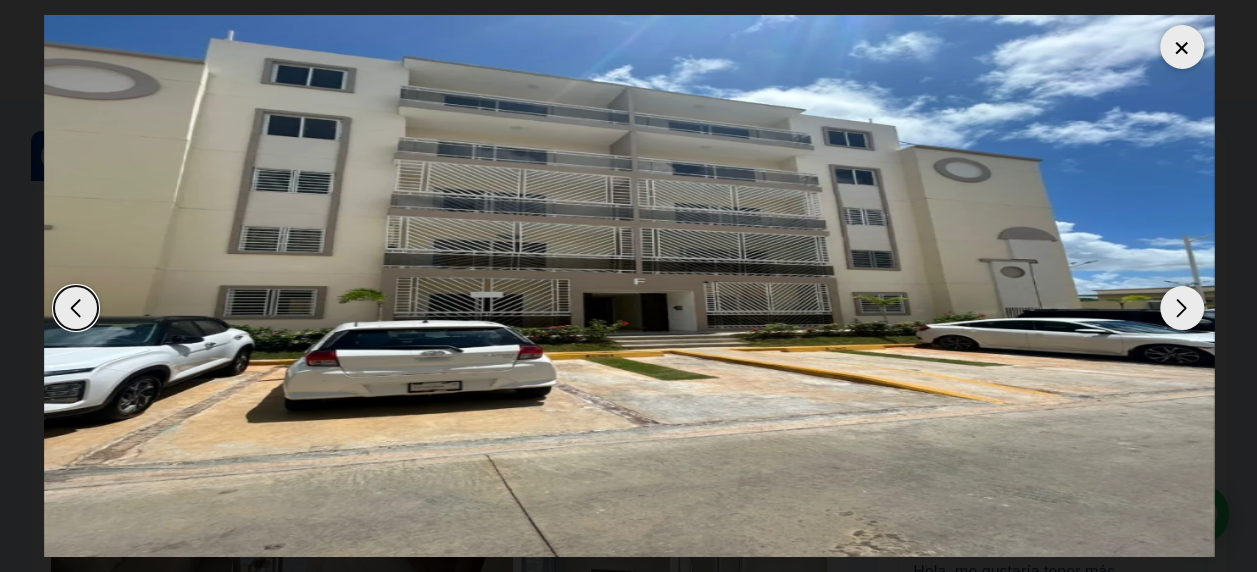 click at bounding box center [-8891, 286] 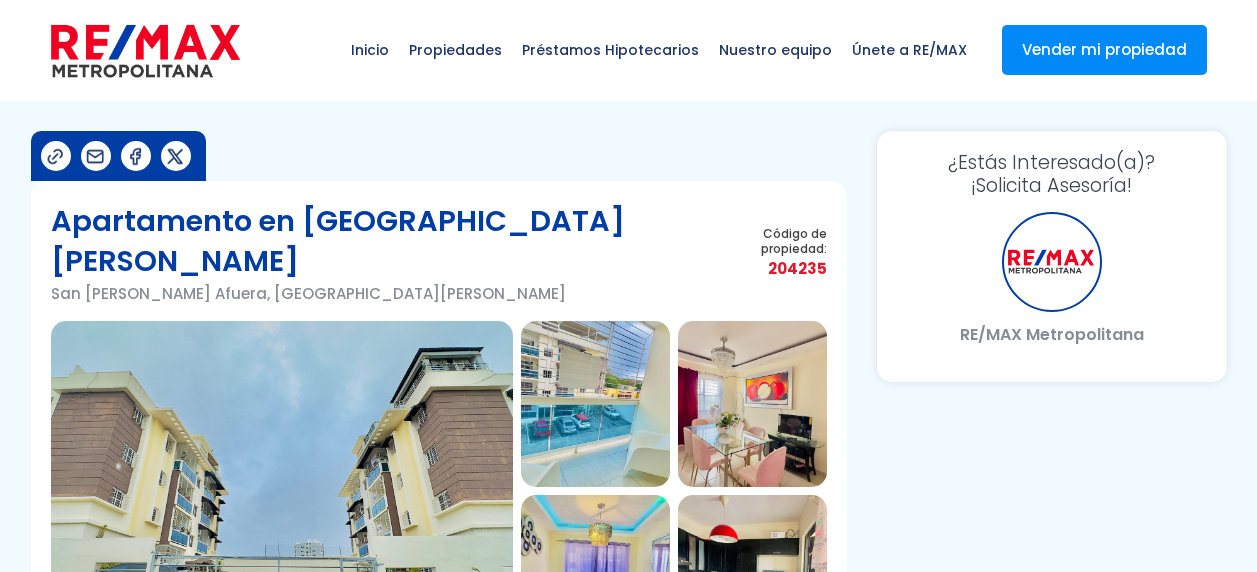 scroll, scrollTop: 0, scrollLeft: 0, axis: both 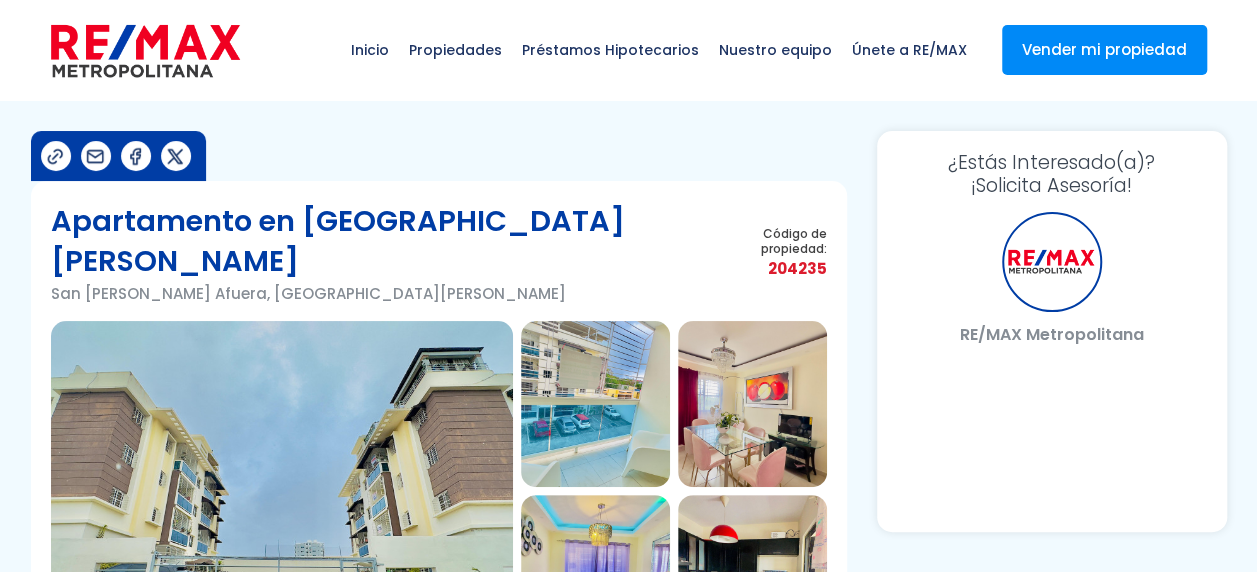 select on "AT" 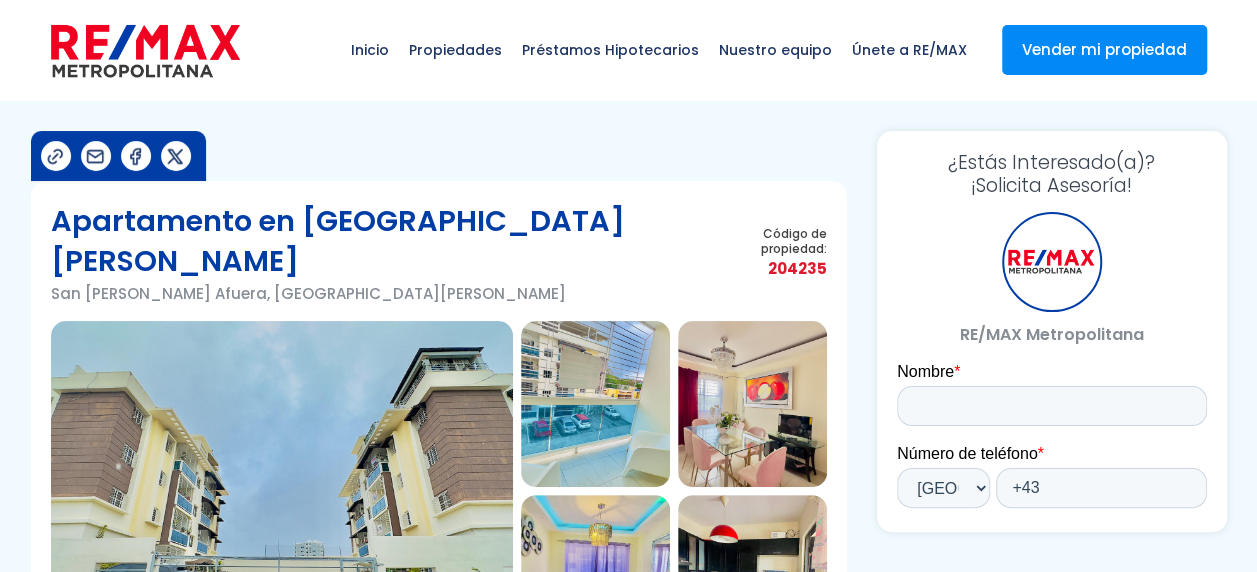 scroll, scrollTop: 0, scrollLeft: 0, axis: both 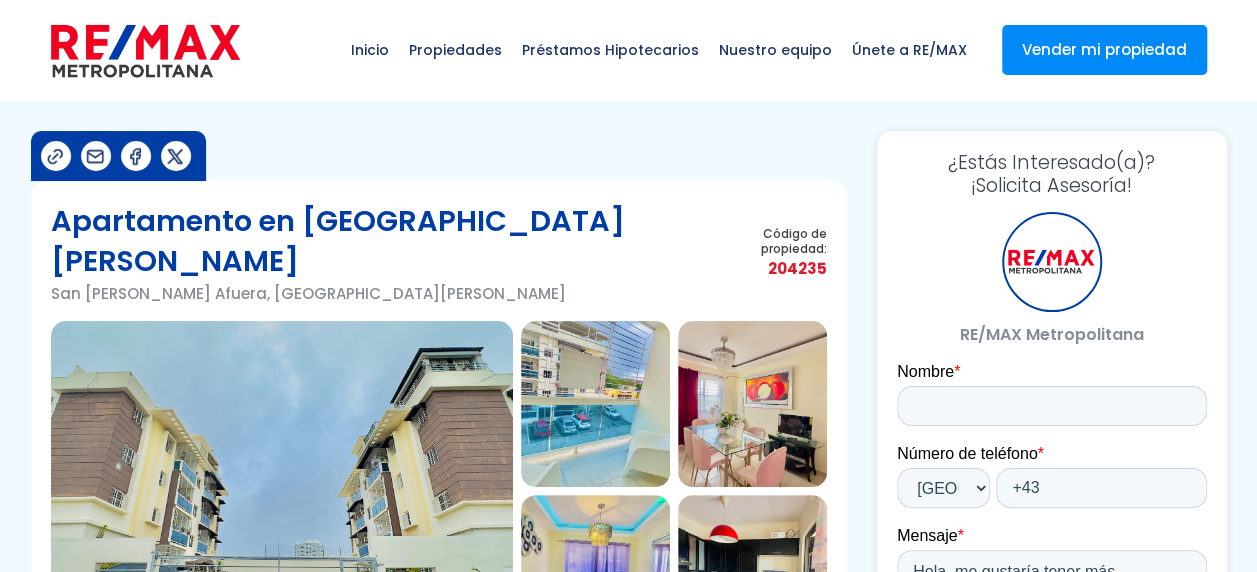 click at bounding box center [282, 491] 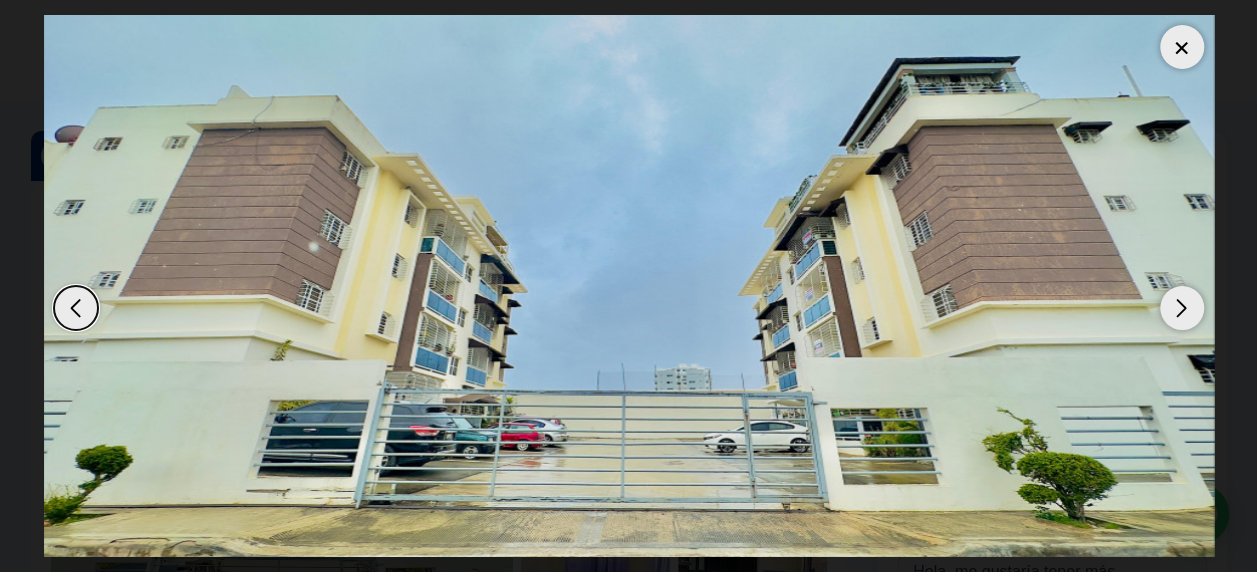 click at bounding box center (1182, 308) 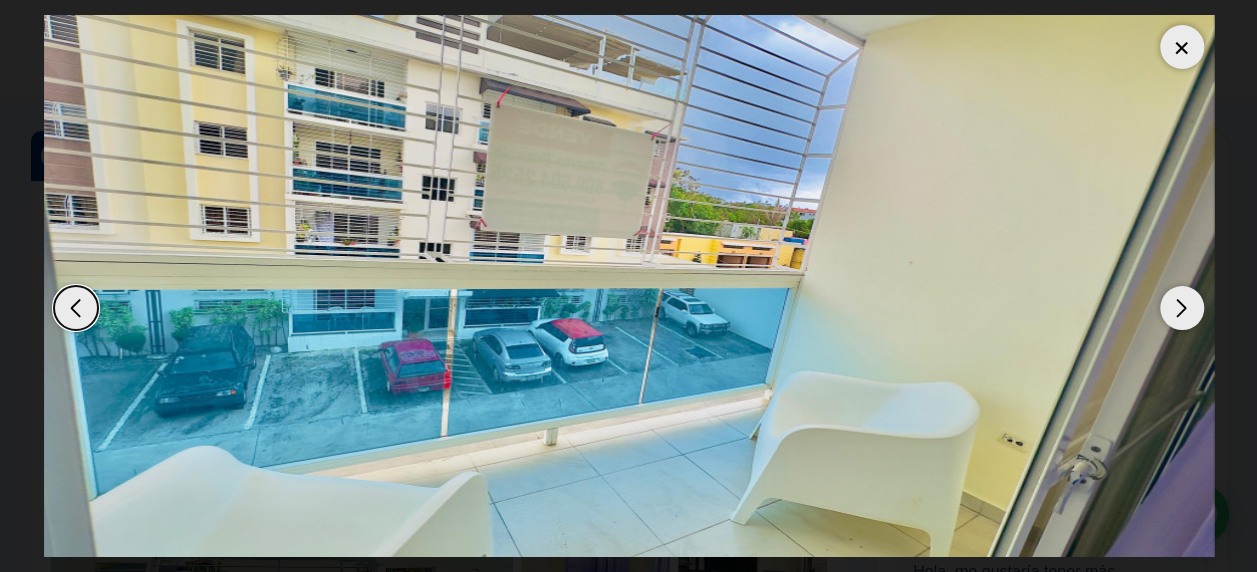click at bounding box center [1182, 308] 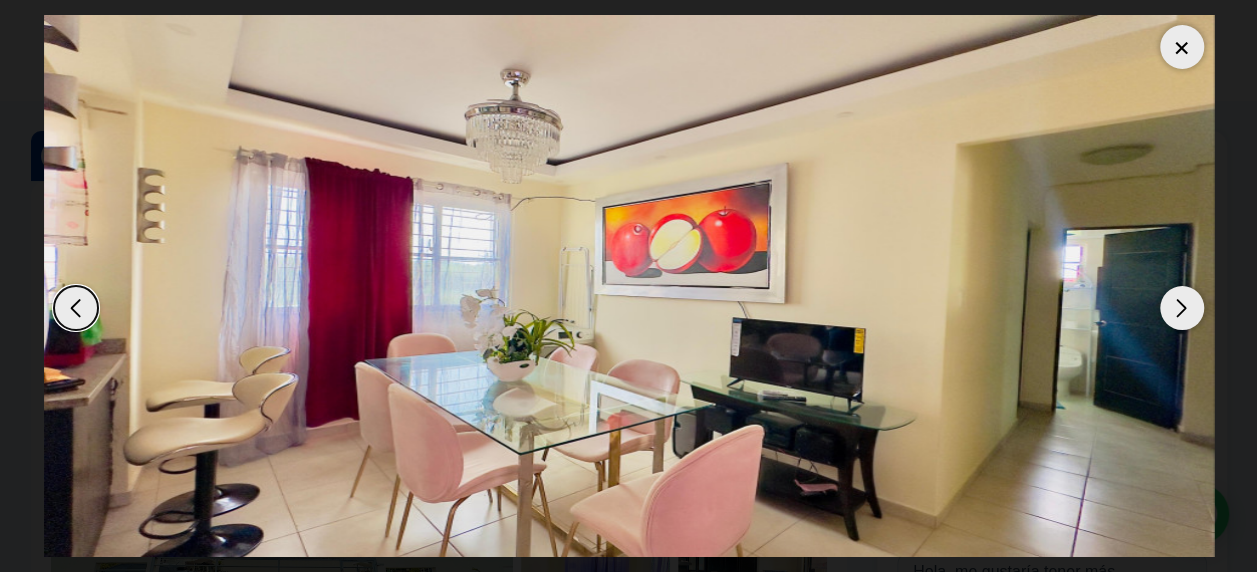 click at bounding box center (1182, 308) 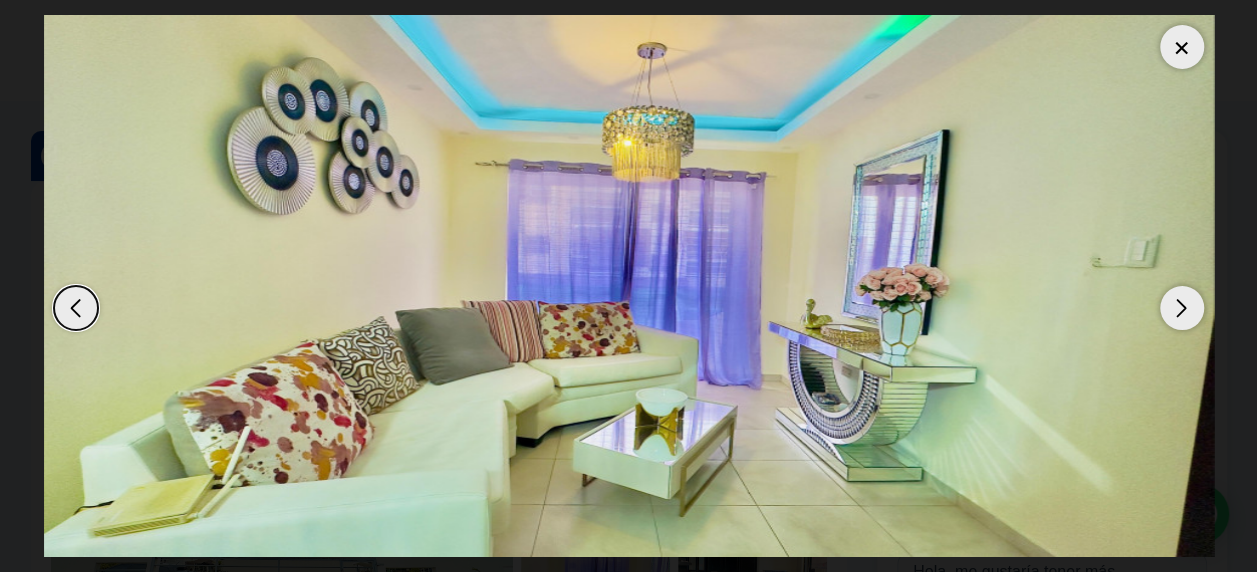 click at bounding box center [76, 308] 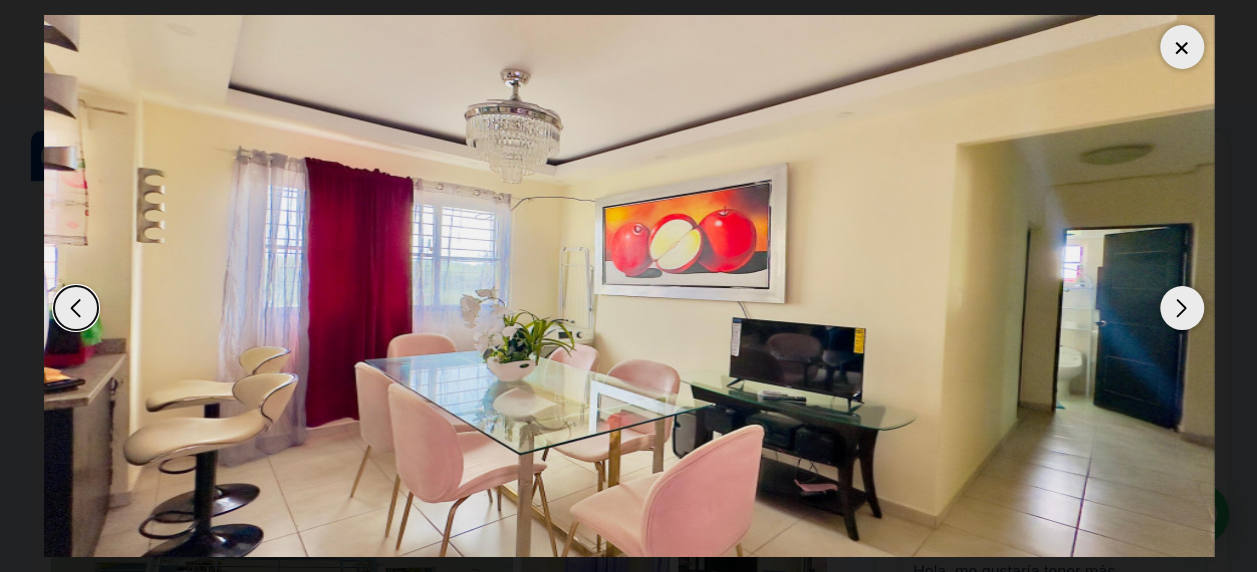 click at bounding box center (1182, 308) 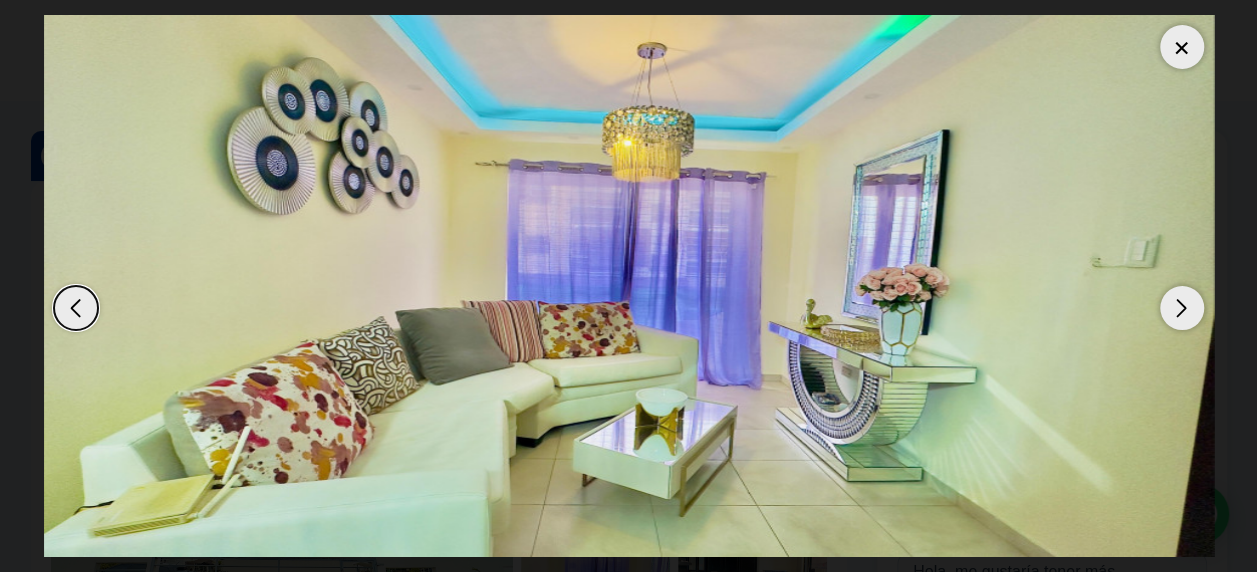 click at bounding box center [1182, 308] 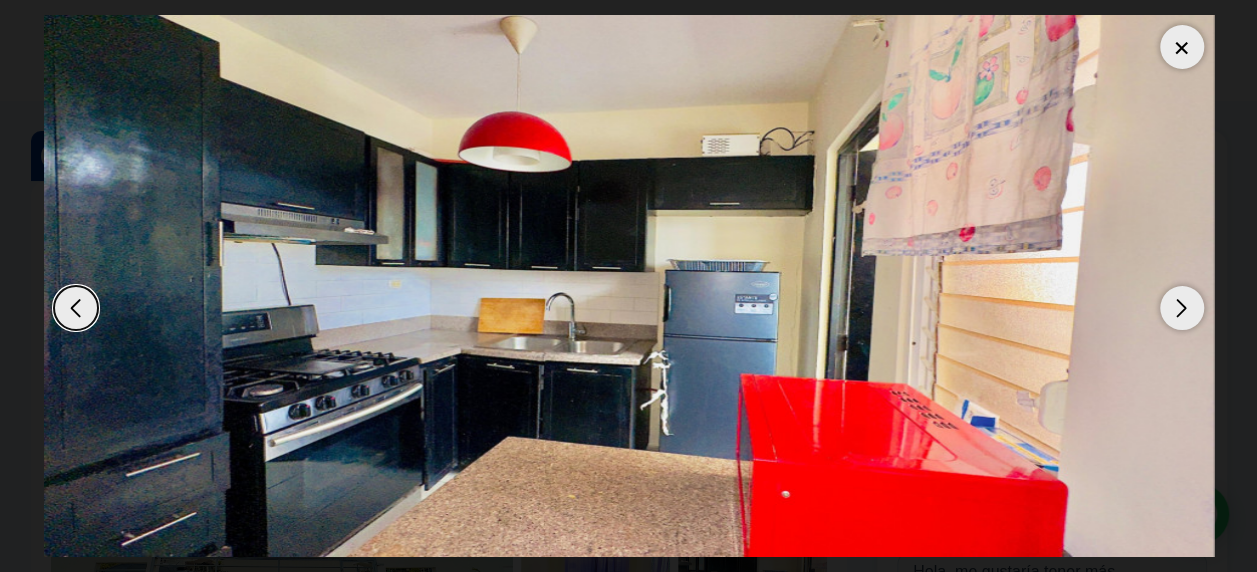 click at bounding box center [1182, 308] 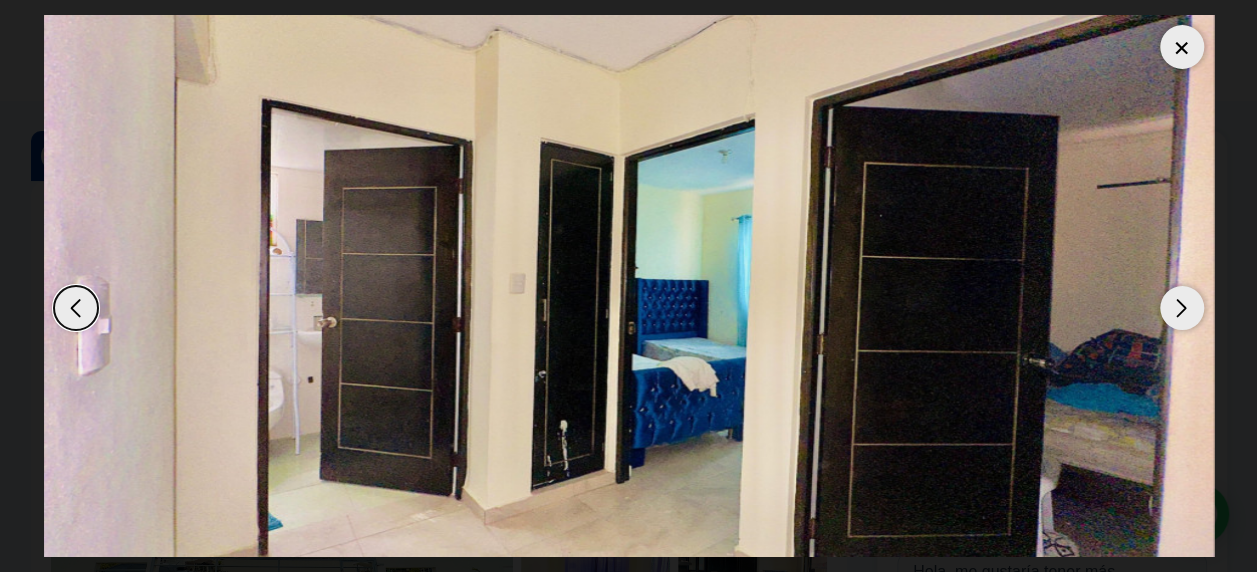 click at bounding box center (1182, 308) 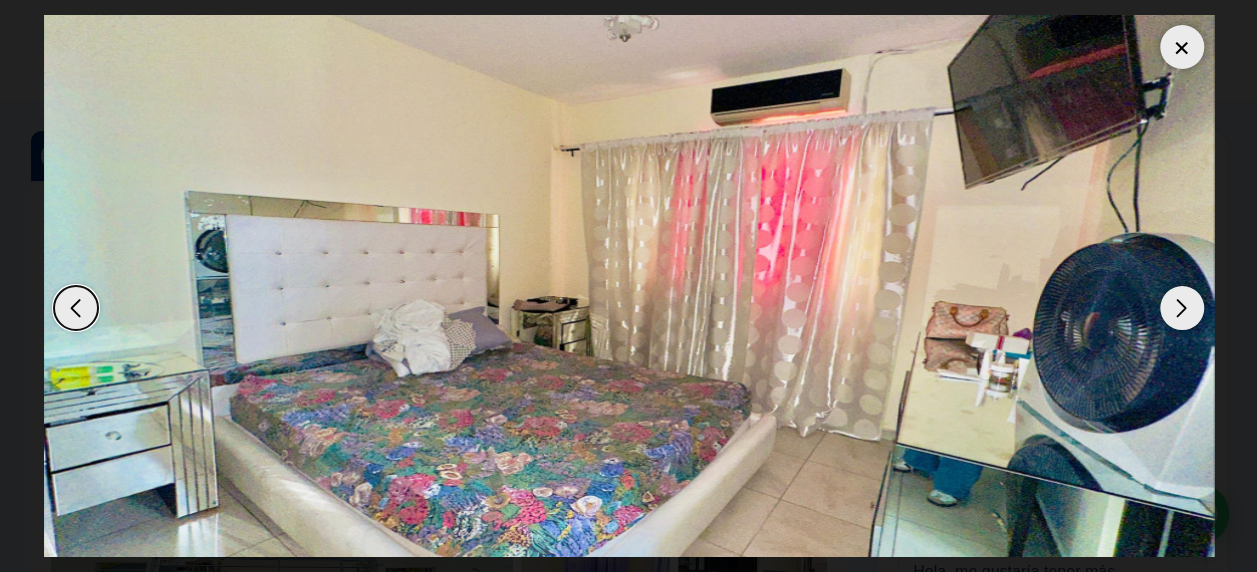 click at bounding box center [1182, 308] 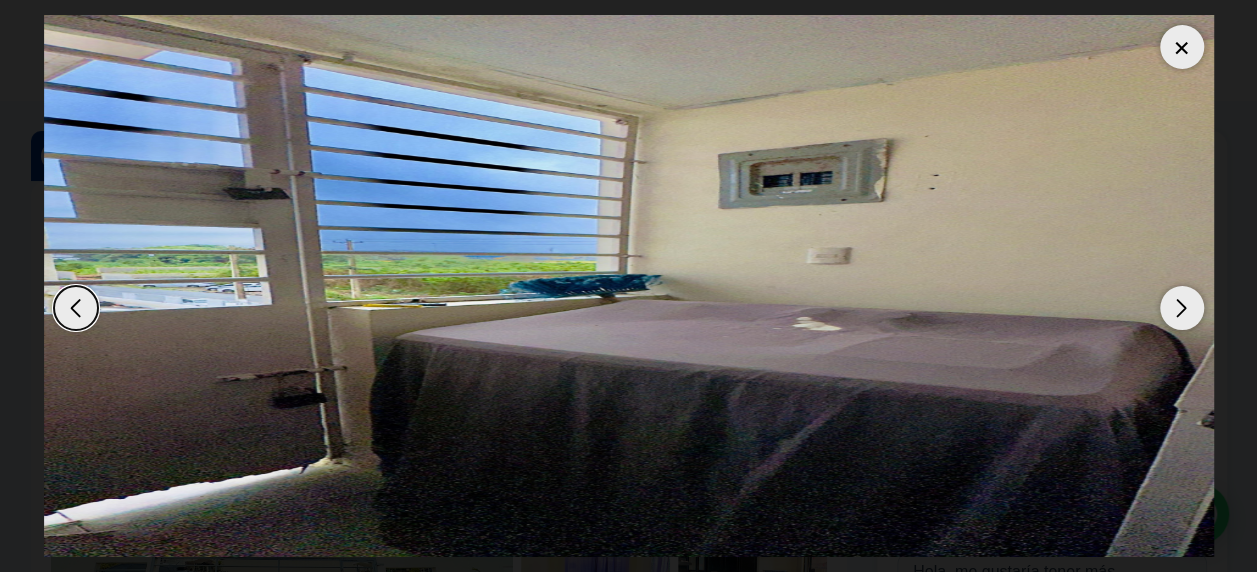 click at bounding box center (1182, 308) 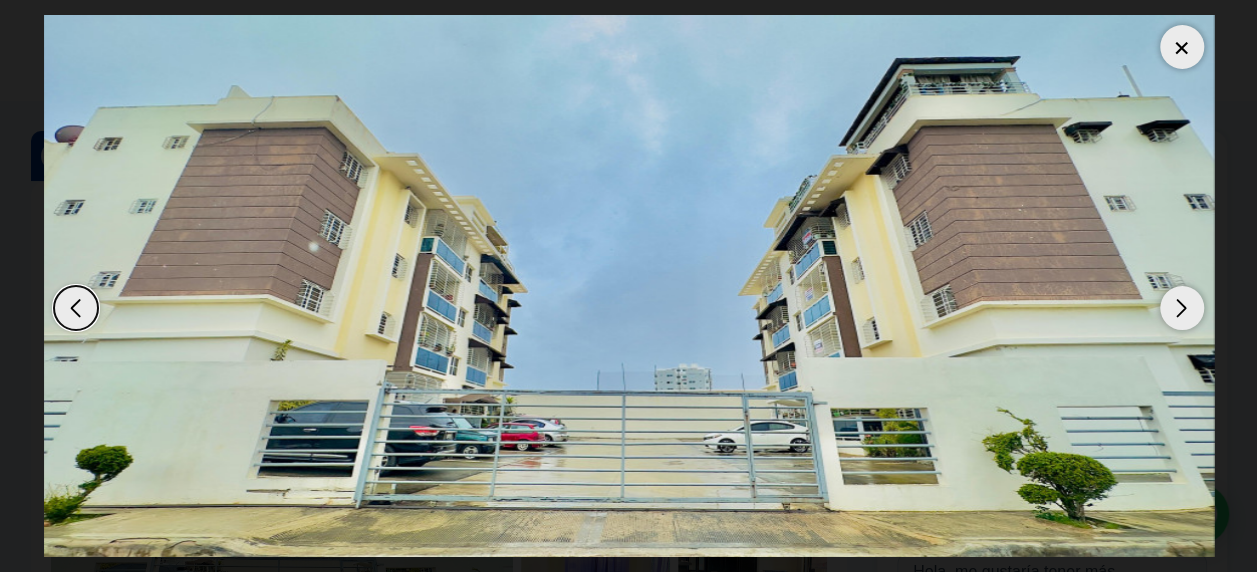 click at bounding box center (76, 308) 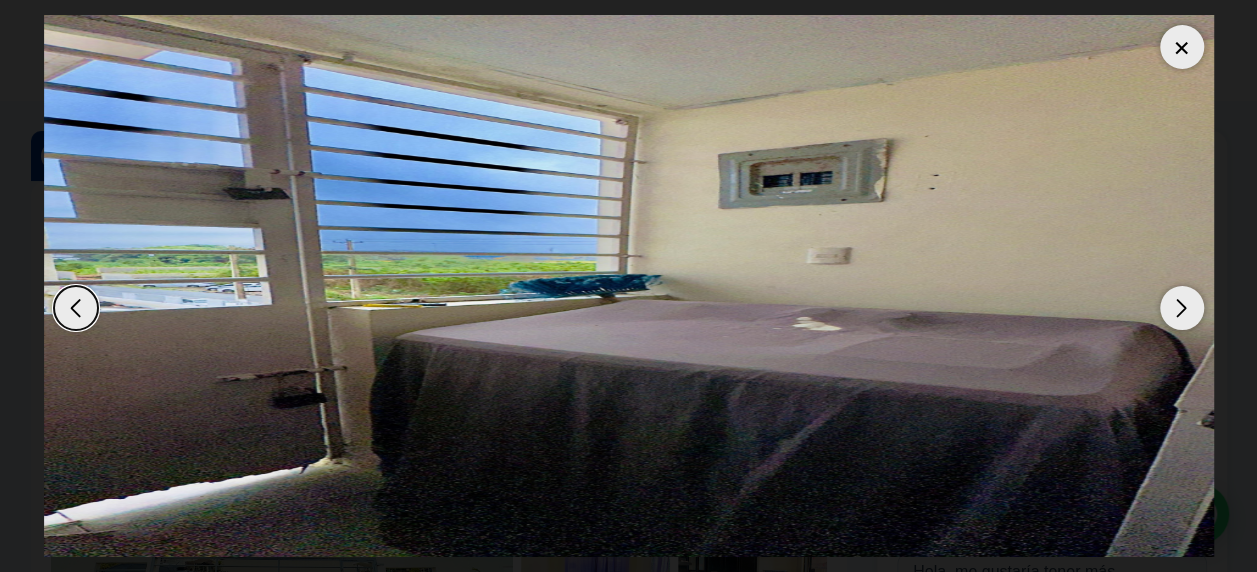 click at bounding box center [1182, 308] 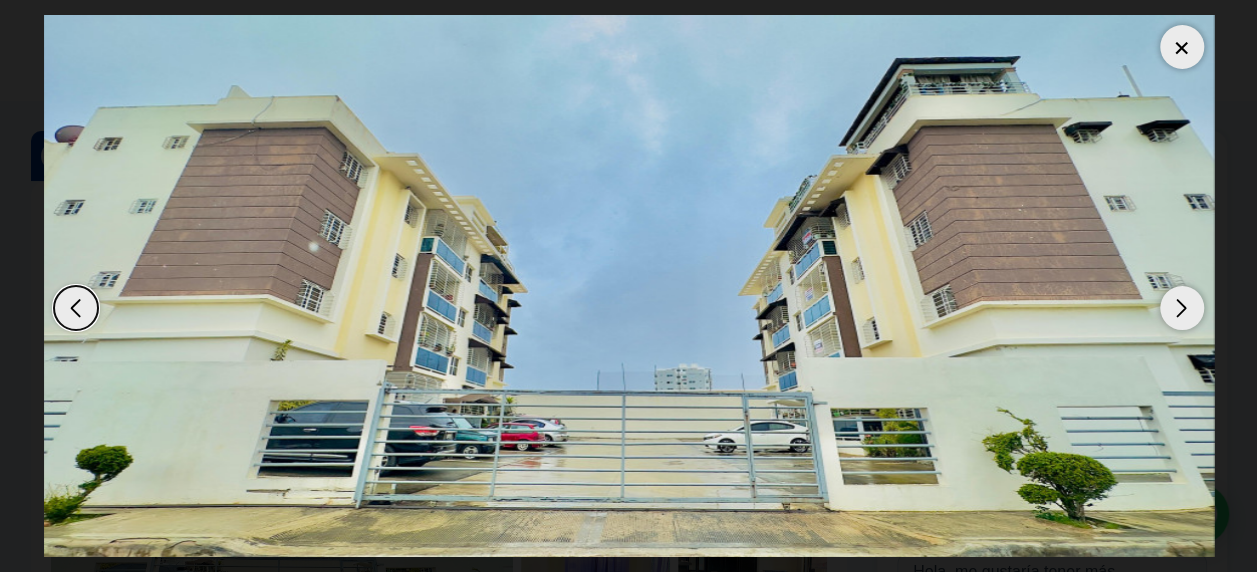 click at bounding box center (1182, 308) 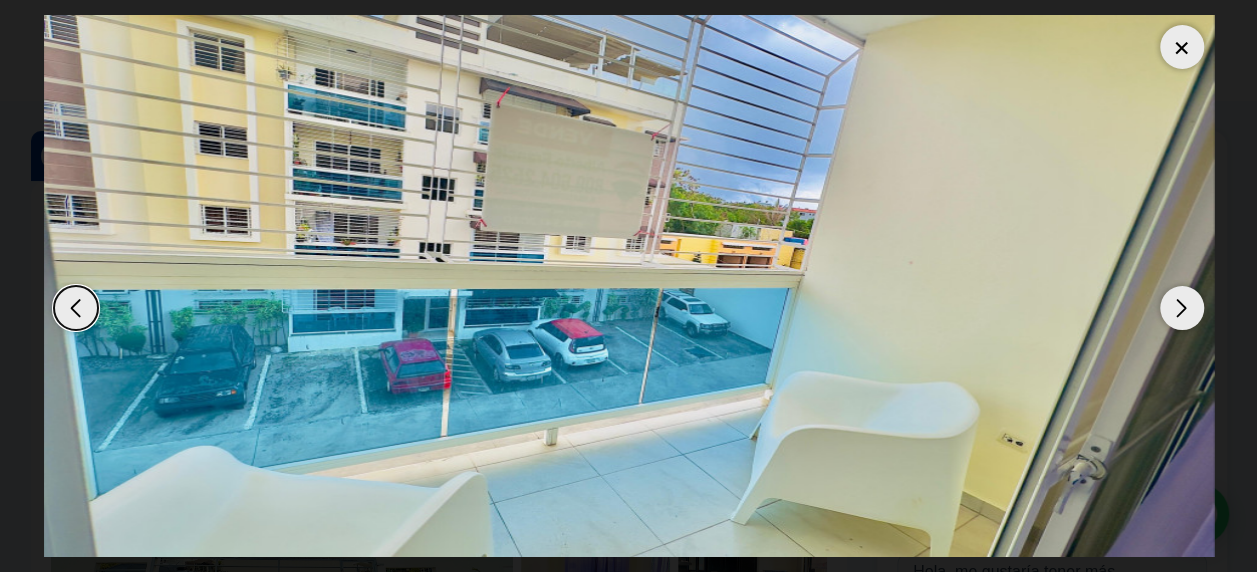 click at bounding box center [1182, 47] 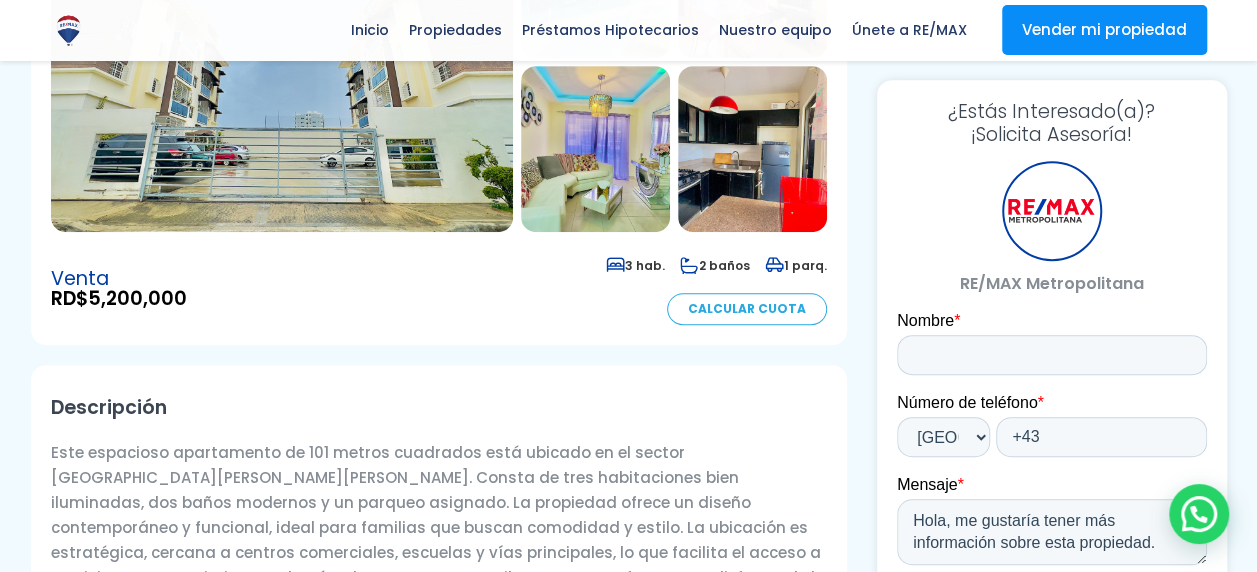 scroll, scrollTop: 424, scrollLeft: 0, axis: vertical 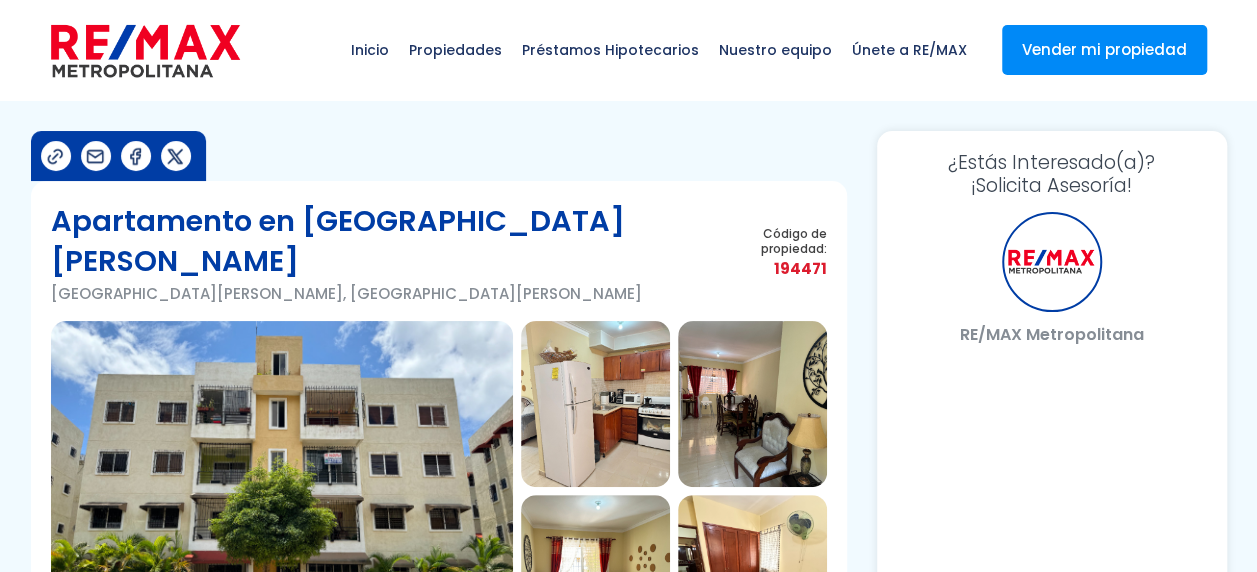 select on "AT" 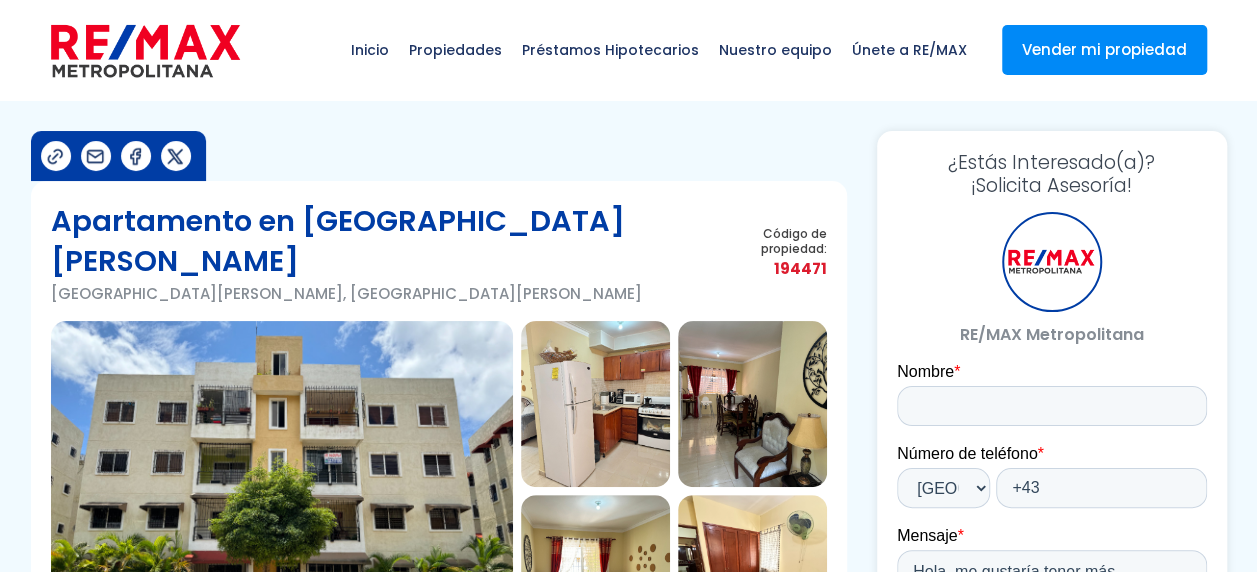 scroll, scrollTop: 0, scrollLeft: 0, axis: both 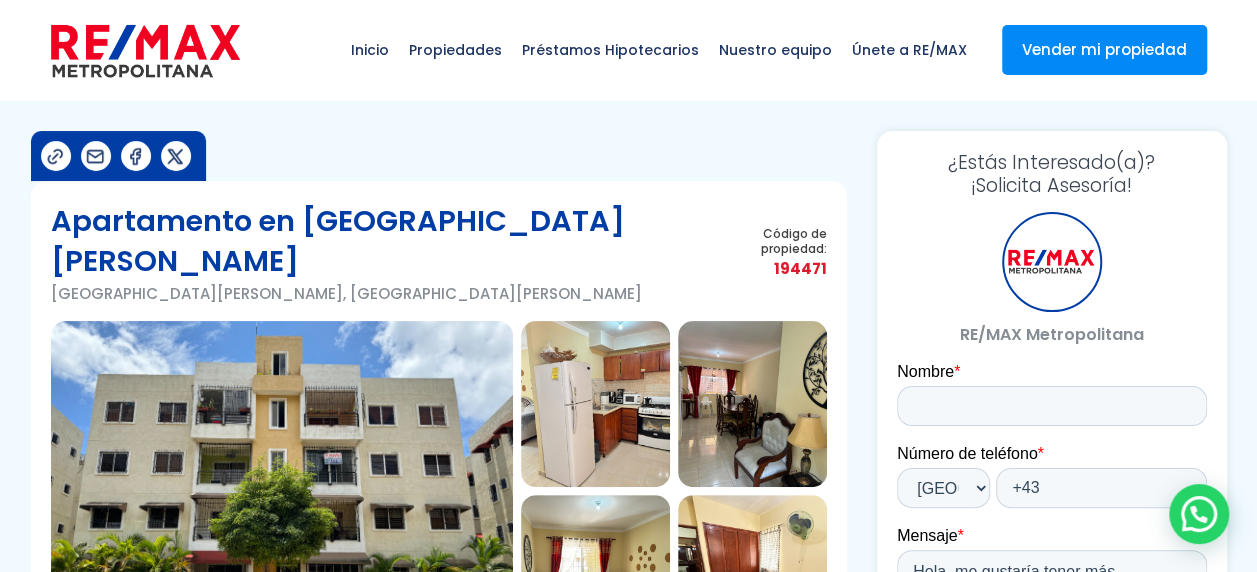 click at bounding box center (282, 491) 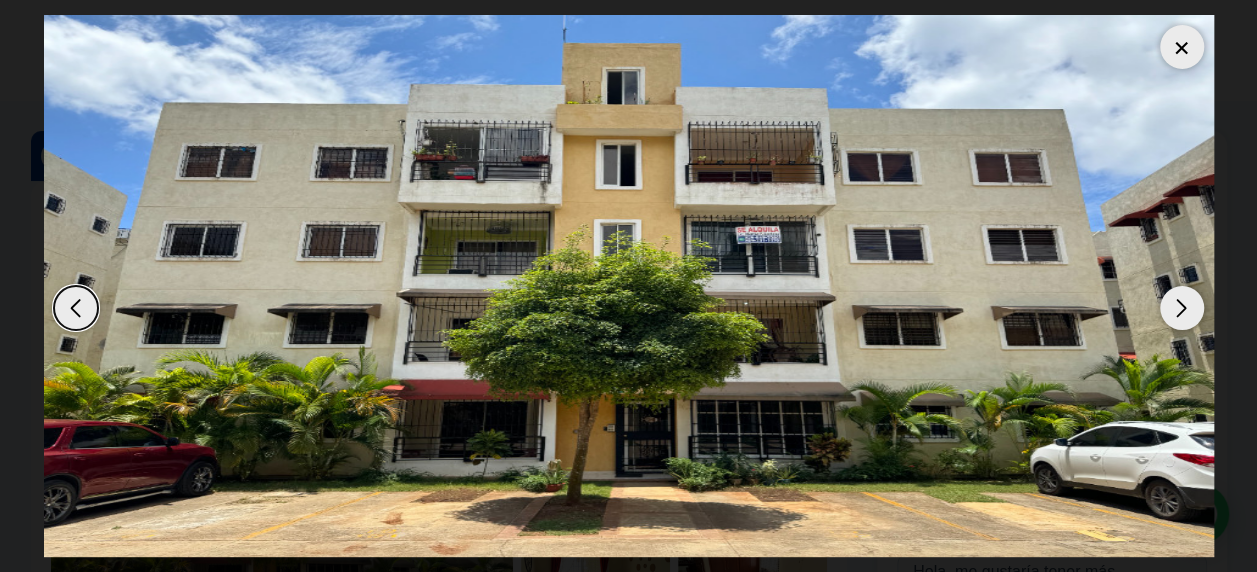 click at bounding box center [1182, 47] 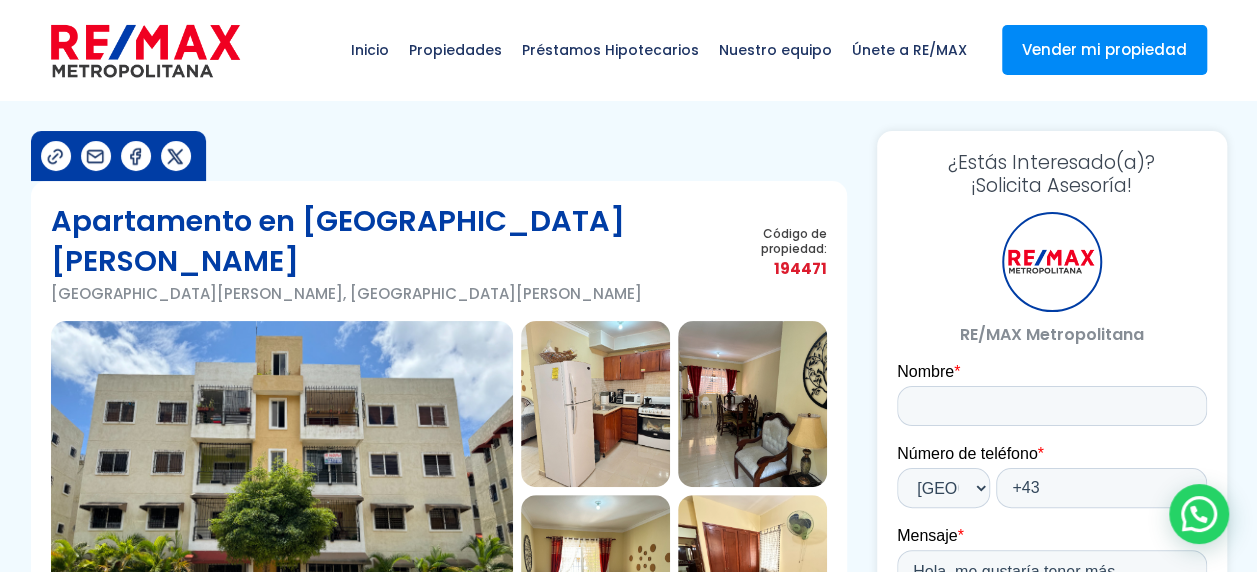 scroll, scrollTop: 3, scrollLeft: 0, axis: vertical 